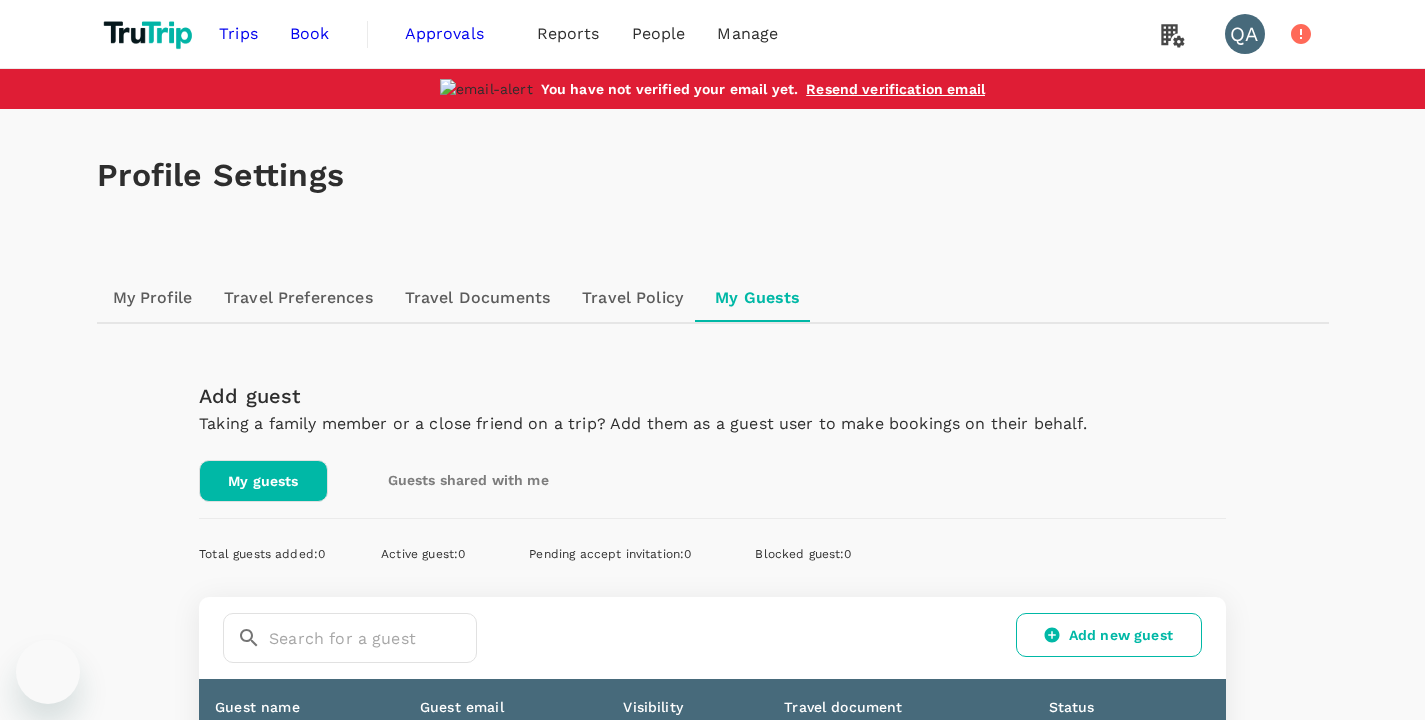 scroll, scrollTop: 229, scrollLeft: 0, axis: vertical 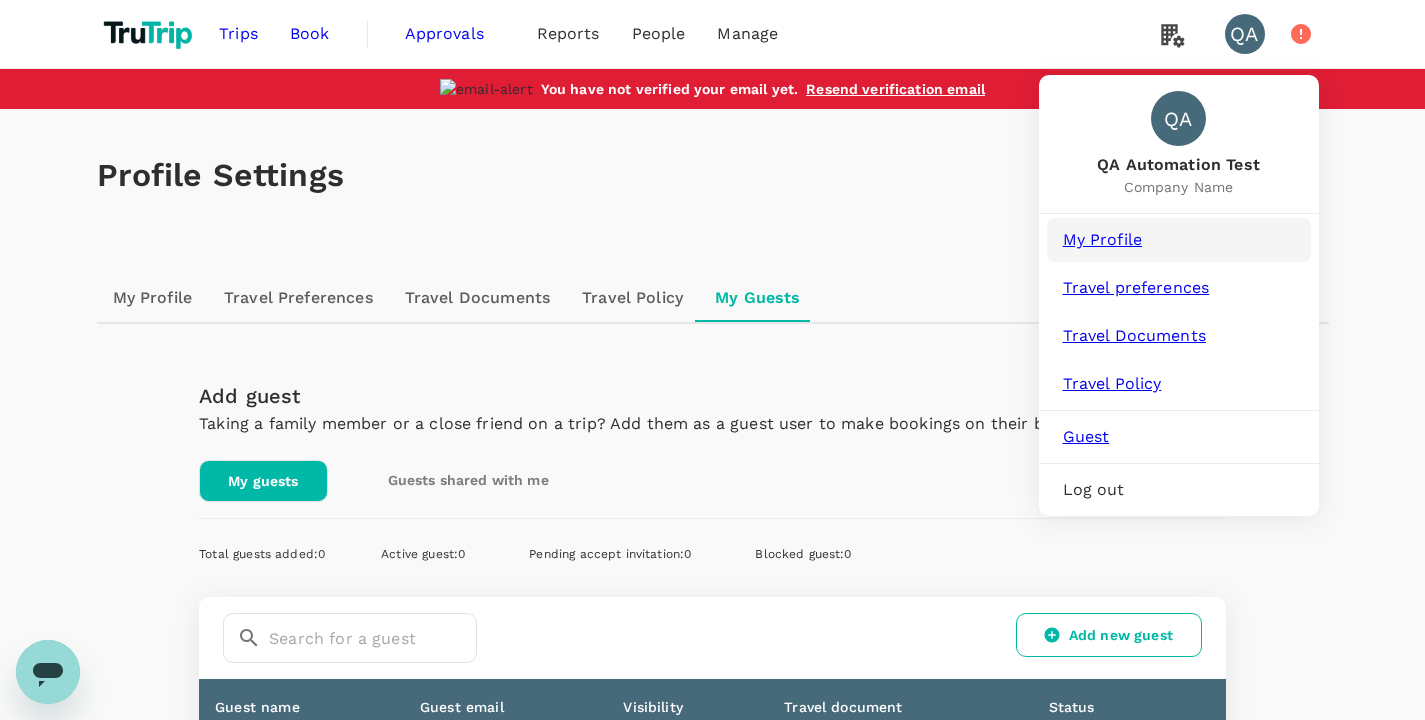 click on "My Profile" at bounding box center [1179, 240] 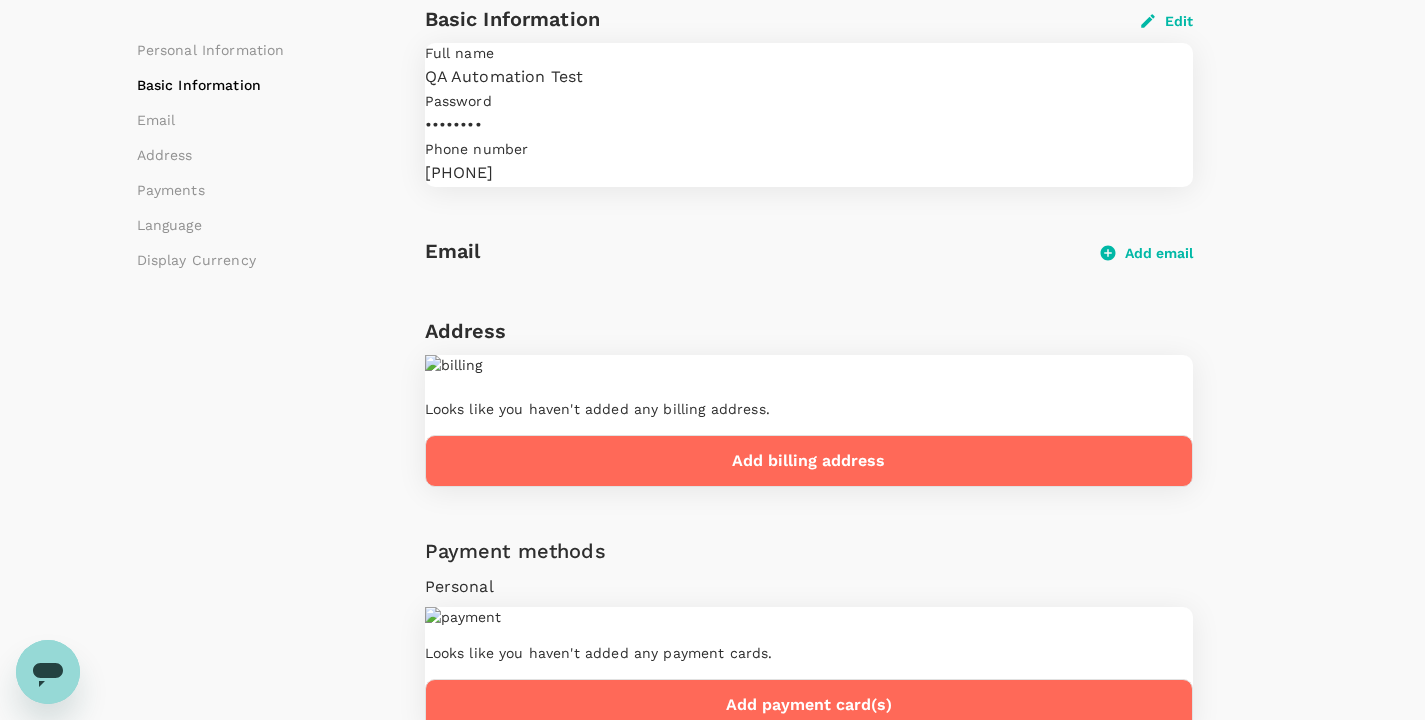 scroll, scrollTop: 288, scrollLeft: 0, axis: vertical 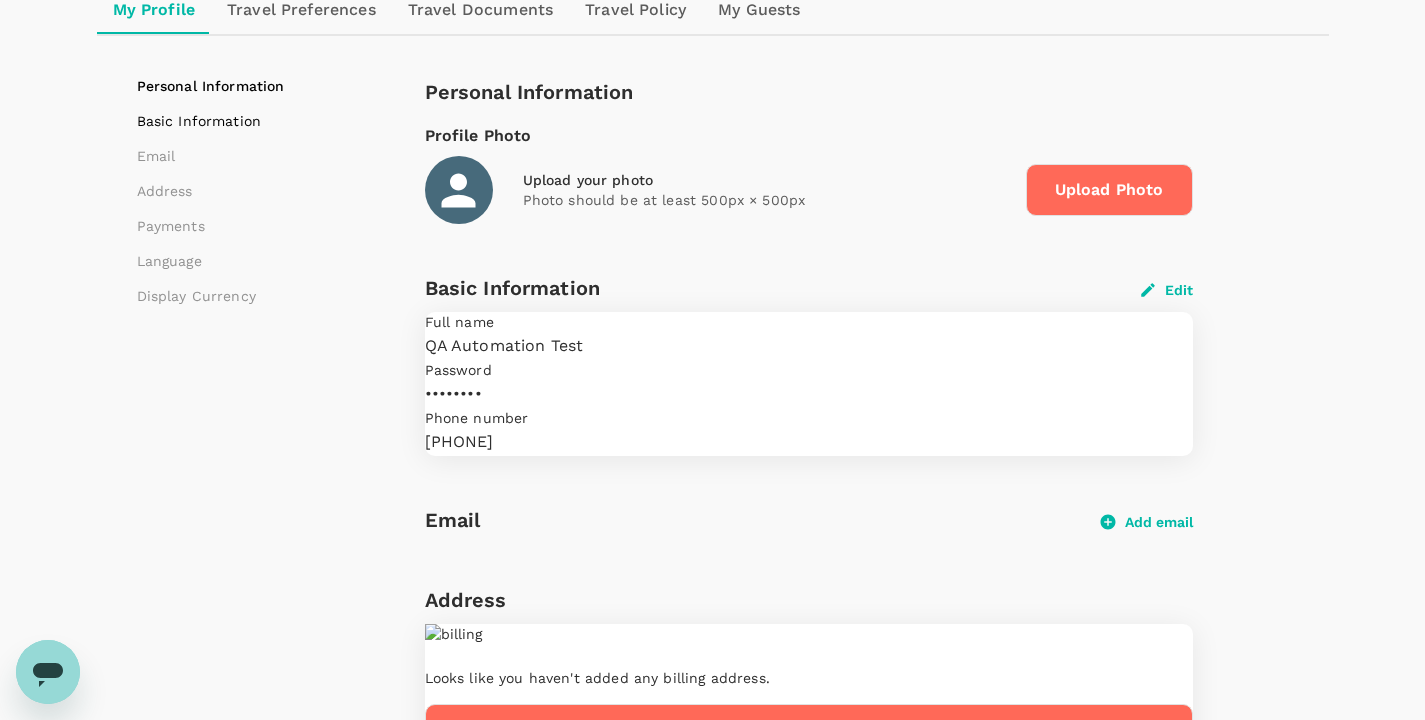 click on "Basic Information" at bounding box center (262, 121) 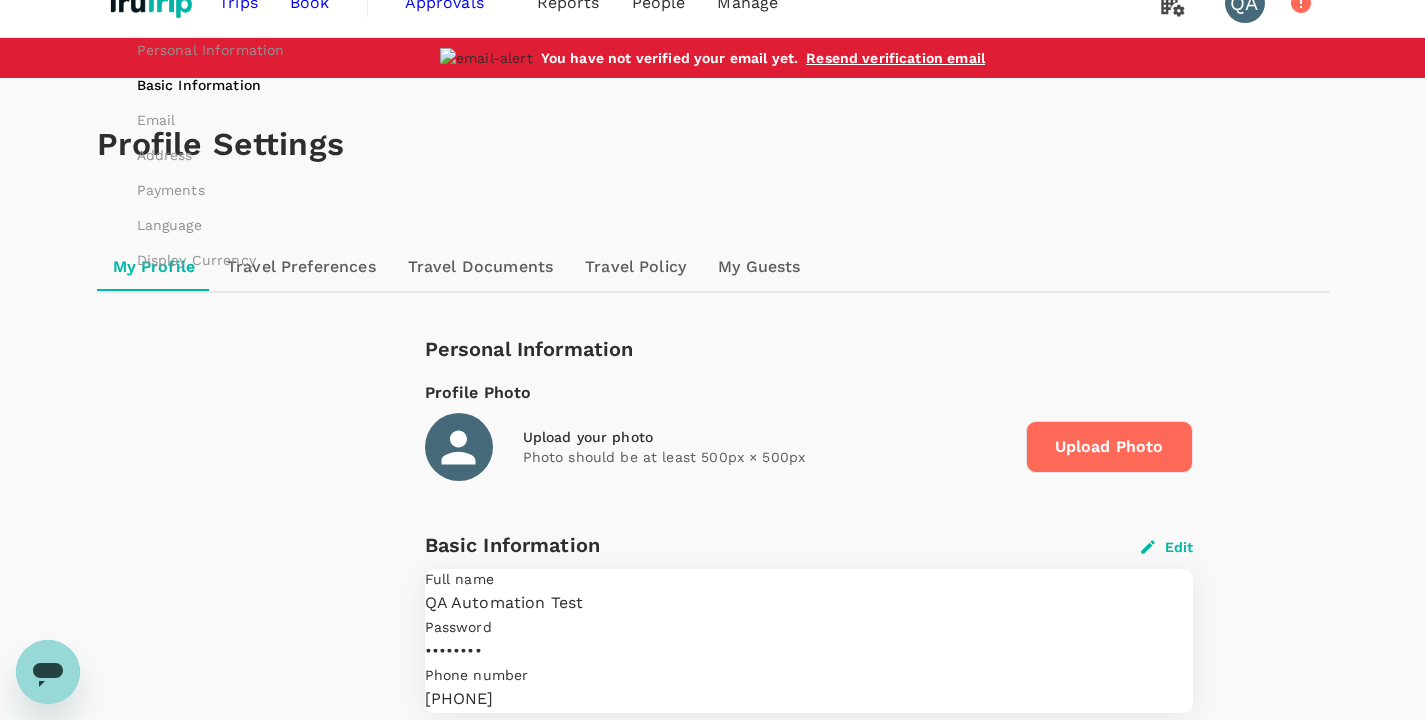 scroll, scrollTop: 0, scrollLeft: 0, axis: both 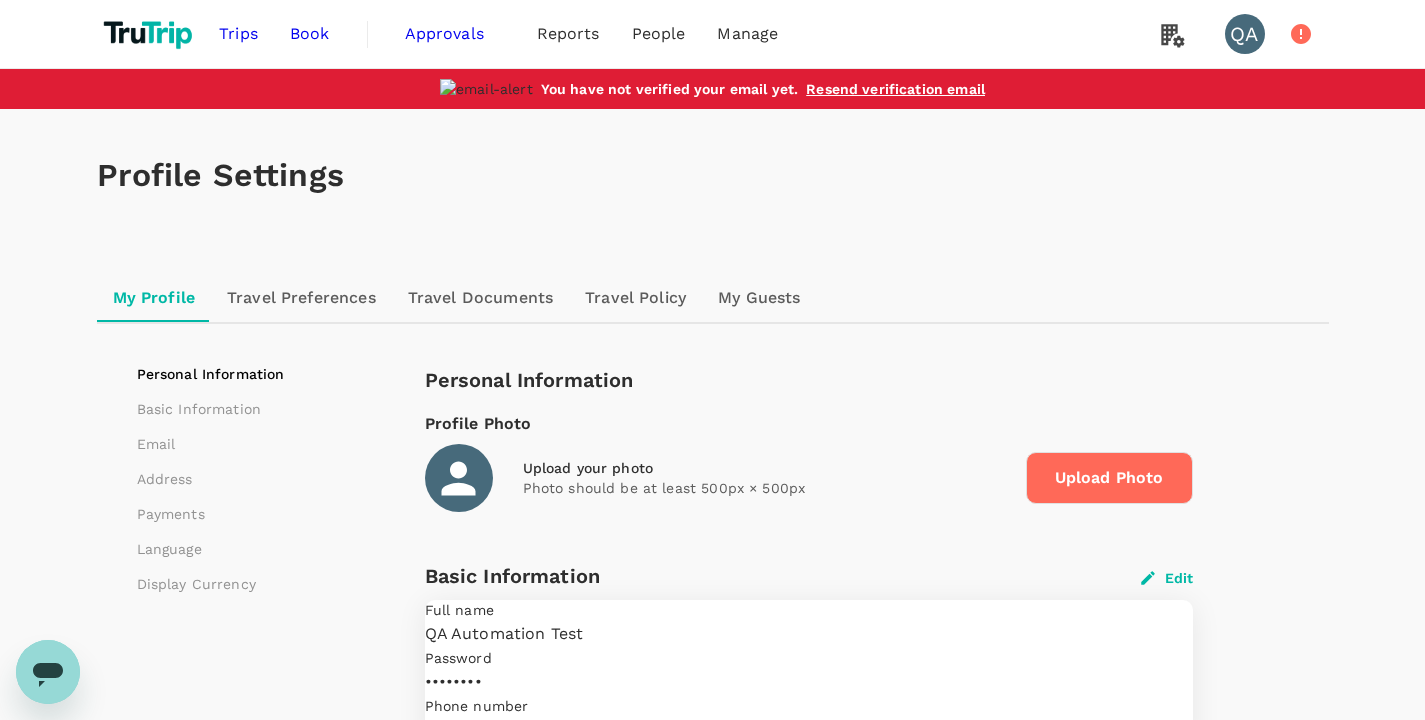 click on "Book" at bounding box center (310, 34) 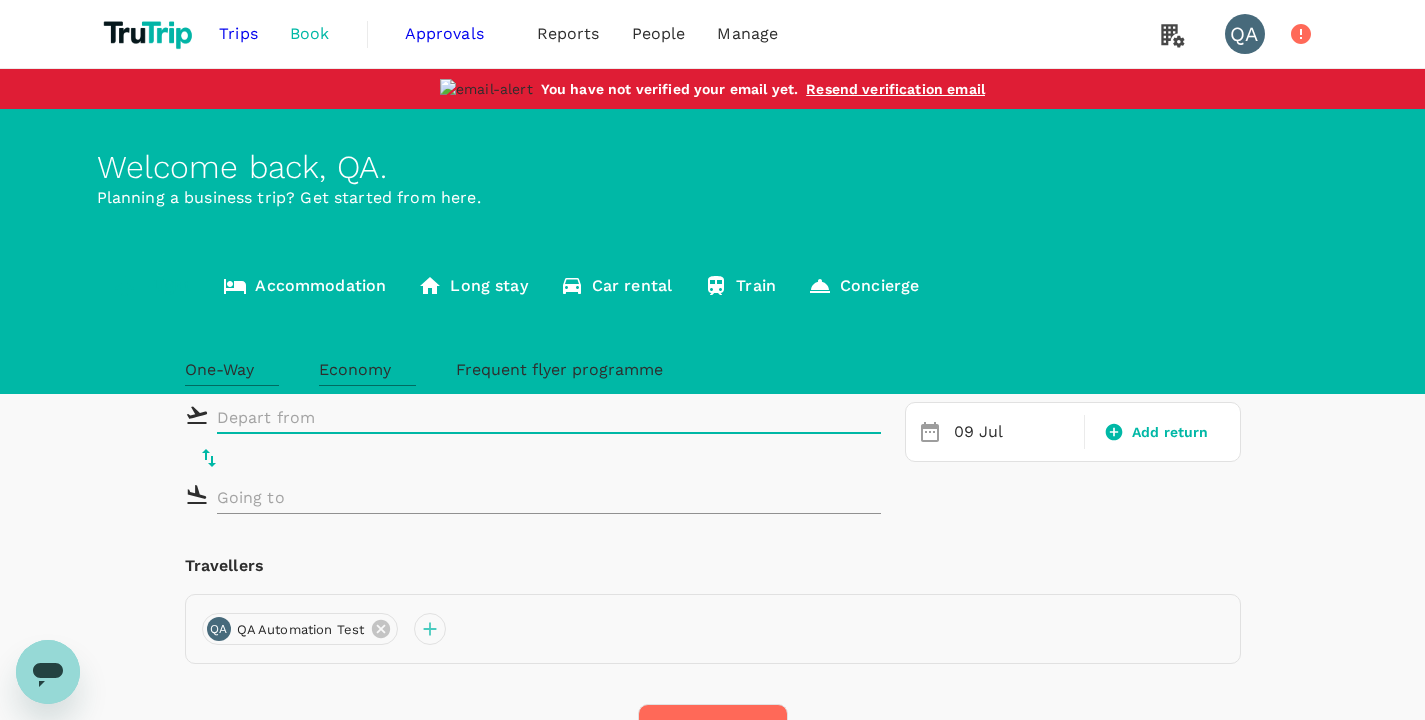 click at bounding box center [534, 417] 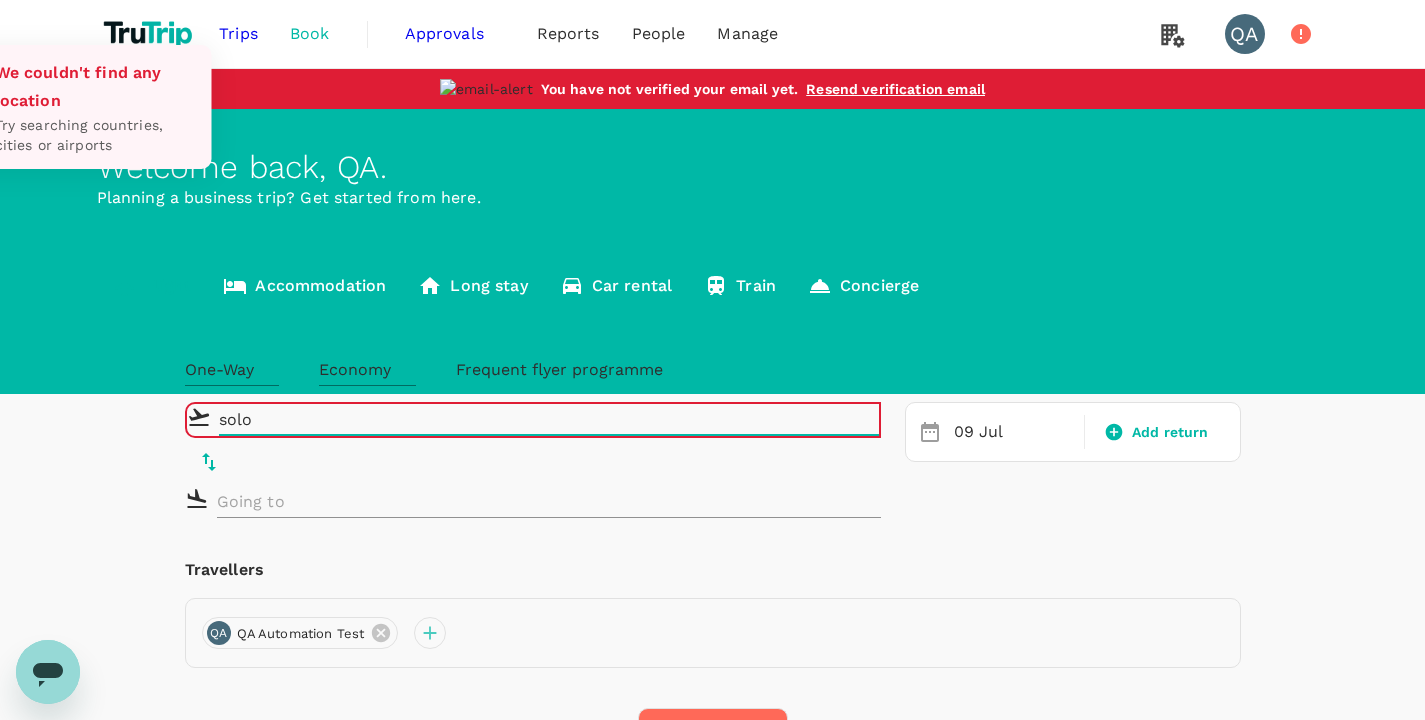 drag, startPoint x: 258, startPoint y: 406, endPoint x: 167, endPoint y: 404, distance: 91.02197 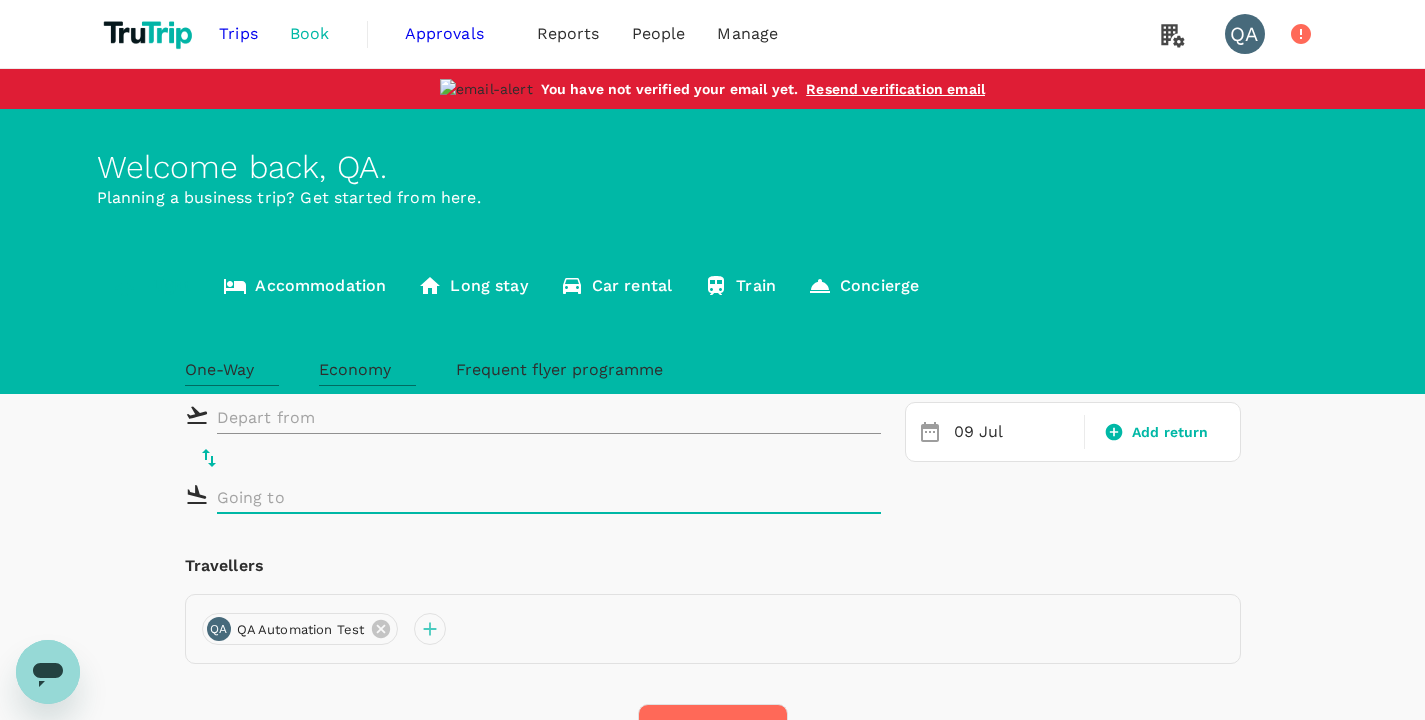 click at bounding box center [534, 497] 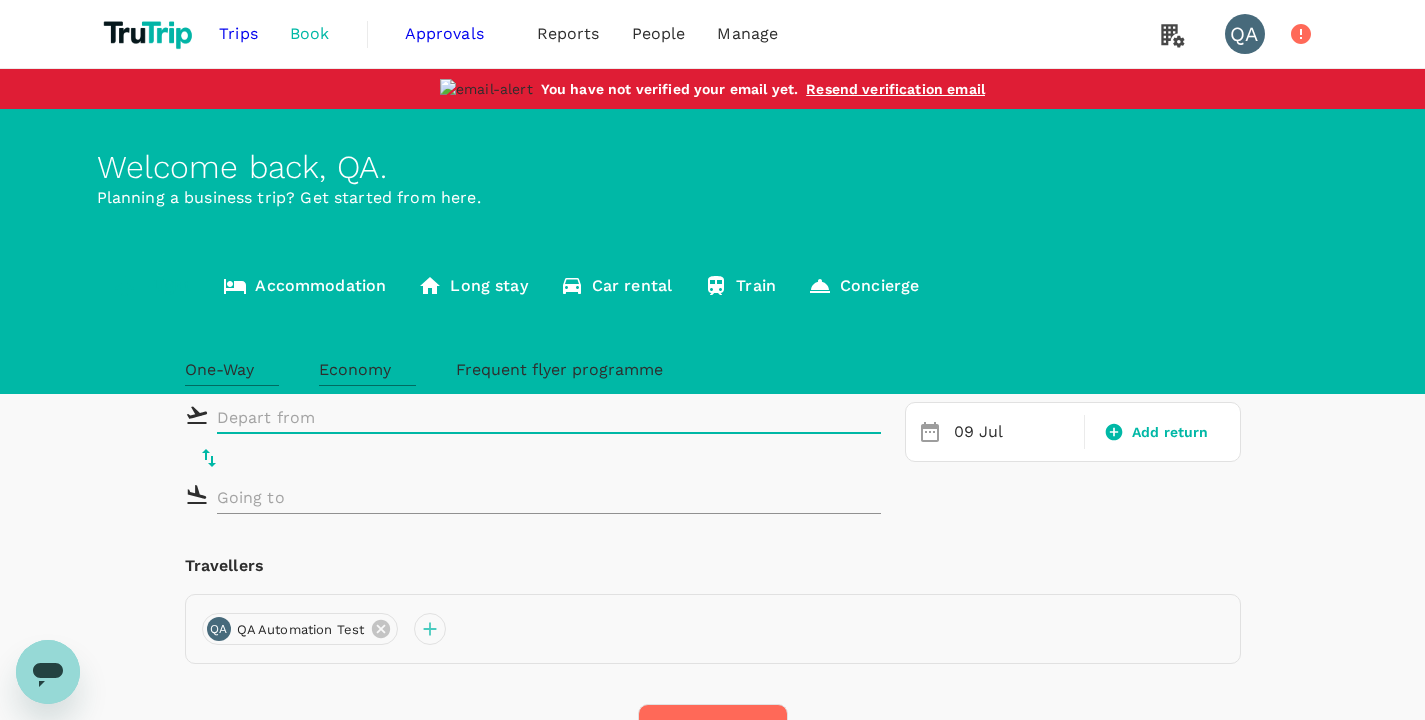 click at bounding box center [534, 417] 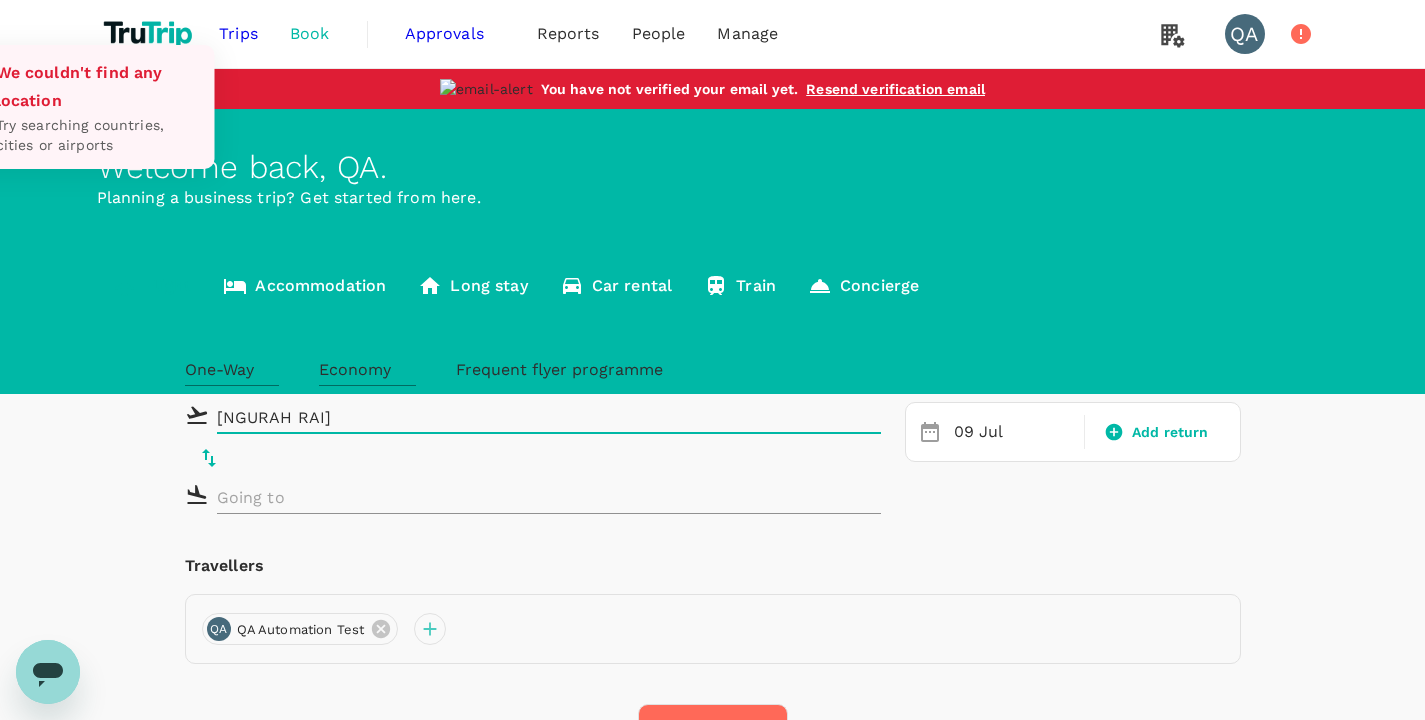 type on "ngurah rai" 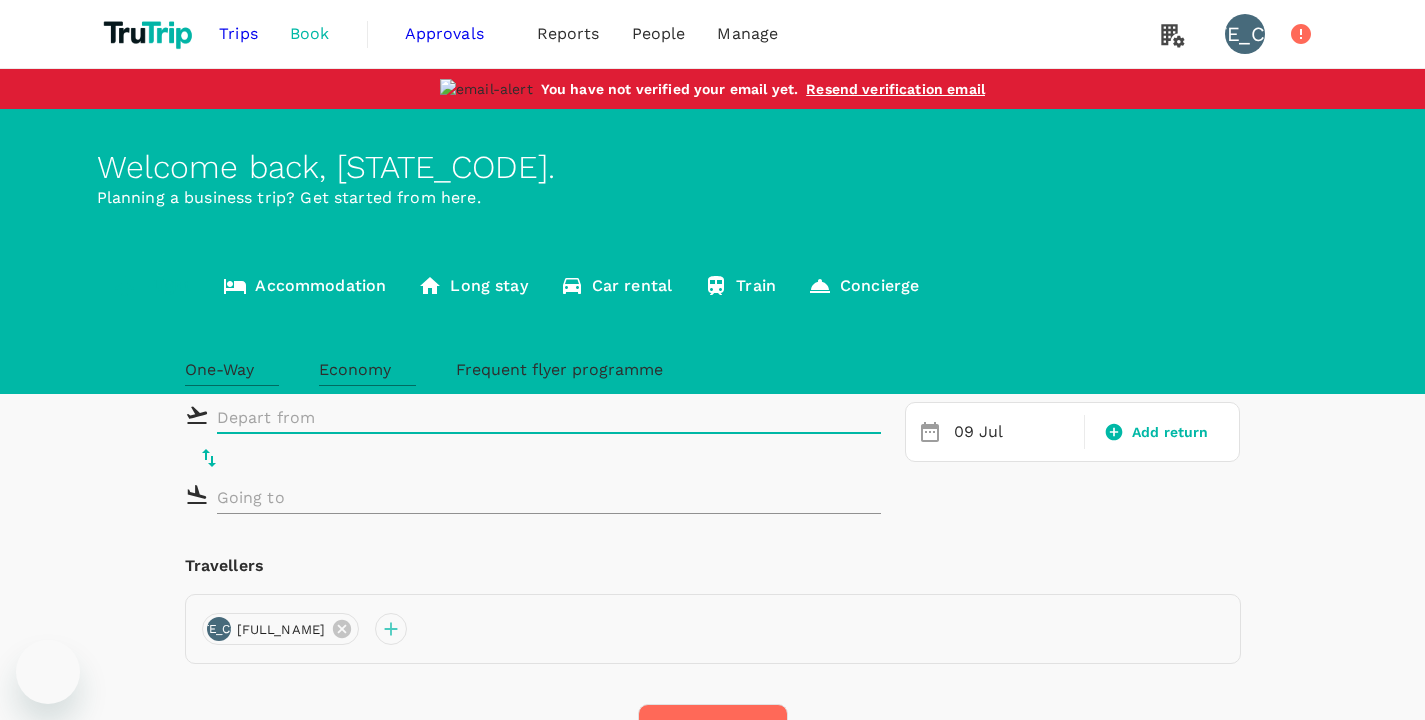 scroll, scrollTop: 0, scrollLeft: 0, axis: both 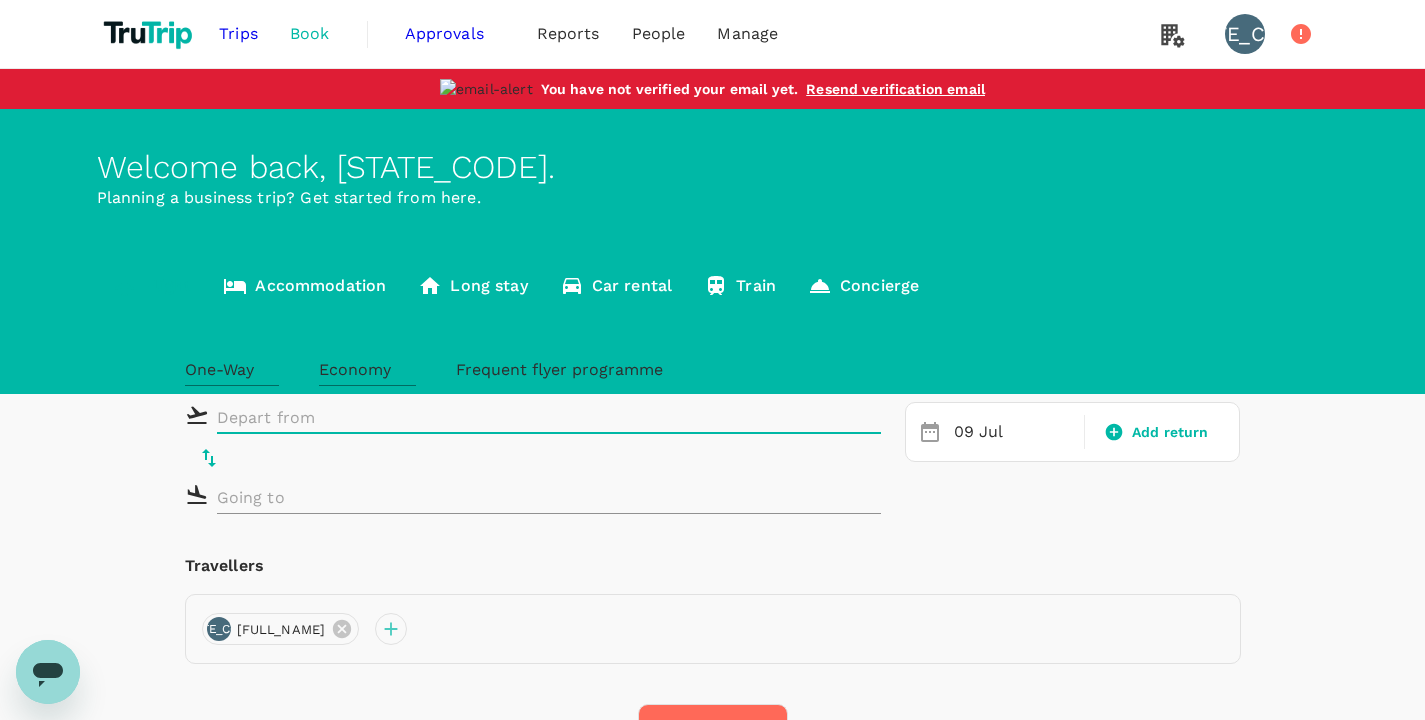 click at bounding box center (534, 417) 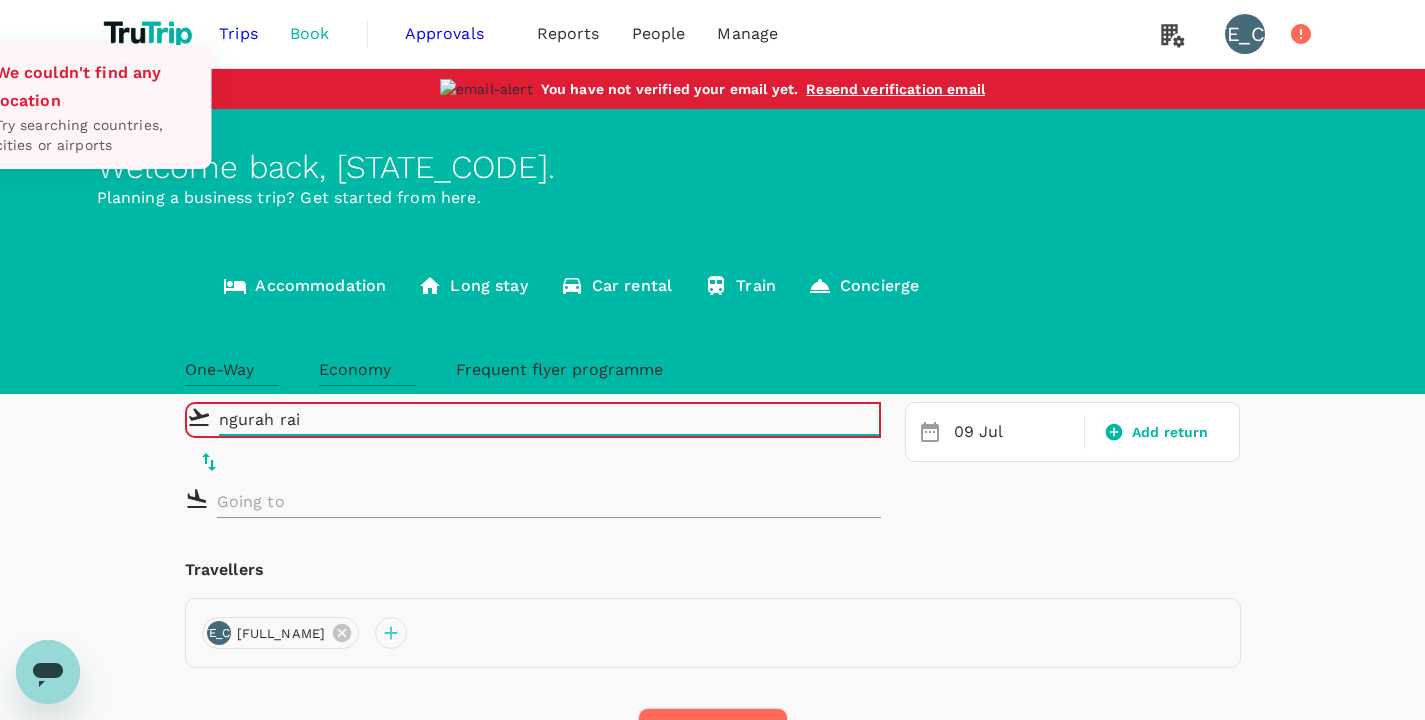 click on "Try searching countries, cities or airports" at bounding box center (95, 135) 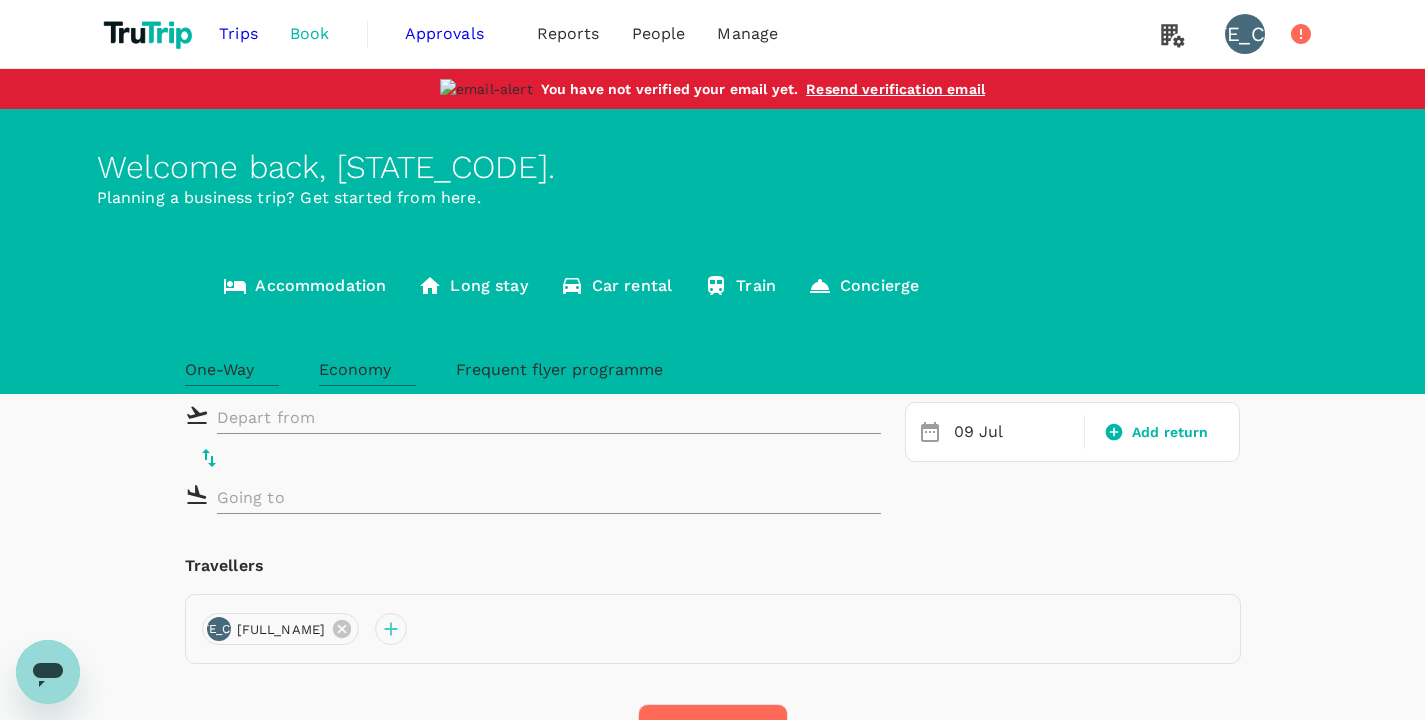 click at bounding box center (533, 458) 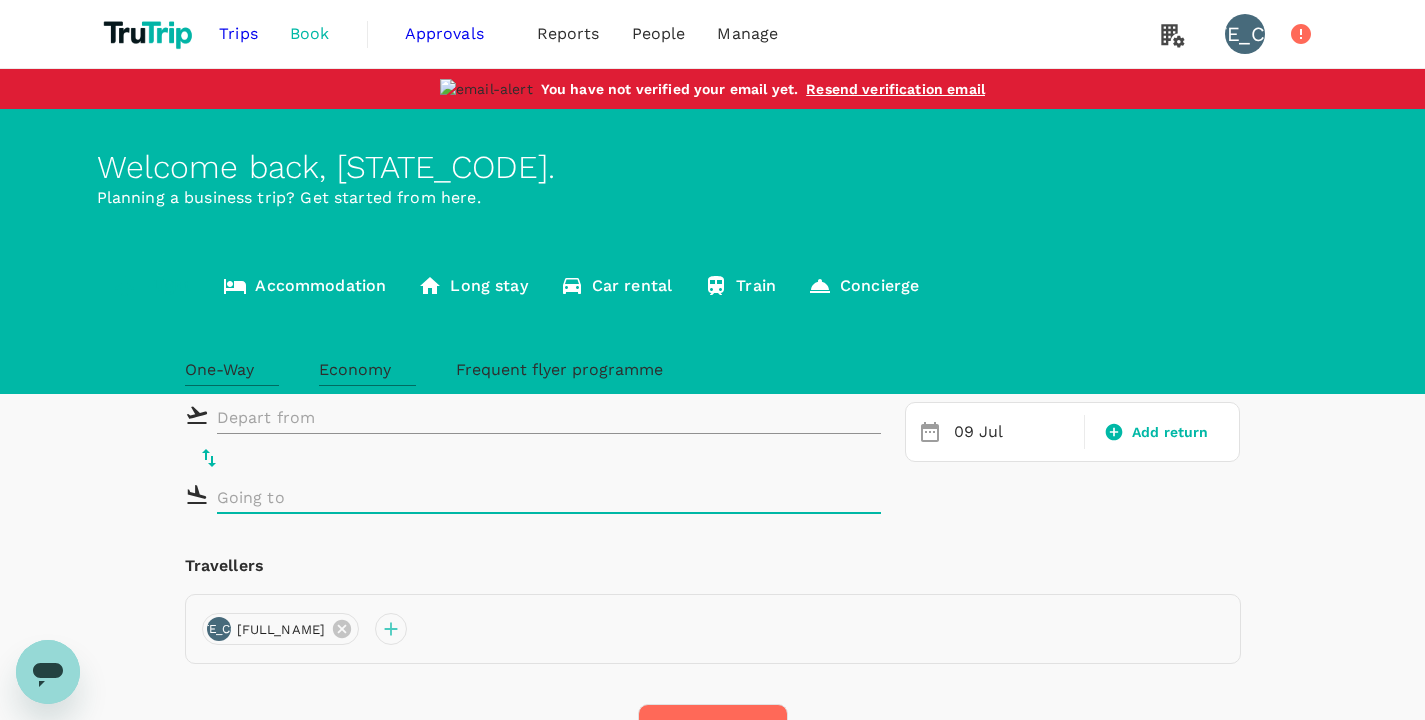 click on "Trips Book Approvals 0 Reports People Manage [STATE_CODE] You have not verified your email yet . Resend verification email Welcome back , [STATE_CODE] . Planning a business trip? Get started from here. Flight Accommodation Long stay Car rental Train Concierge One-Way oneway Economy economy Frequent flyer programme 09 Jul Add return Travellers   [STATE_CODE] [STATE_CODE] [FULL_NAME] Find flights Version 3.46.0 Privacy Policy Terms of Use Help Centre Frequent flyer programme Add new" at bounding box center [712, 477] 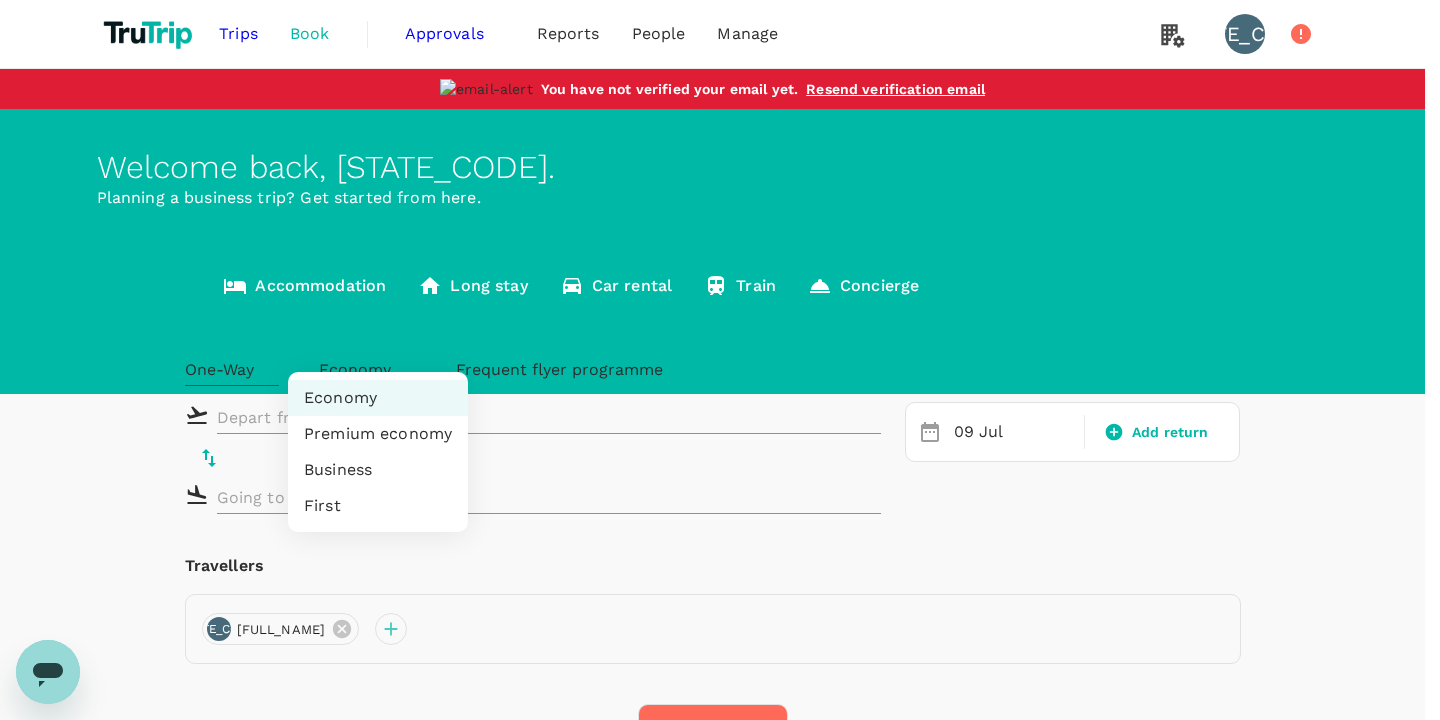 click at bounding box center (720, 360) 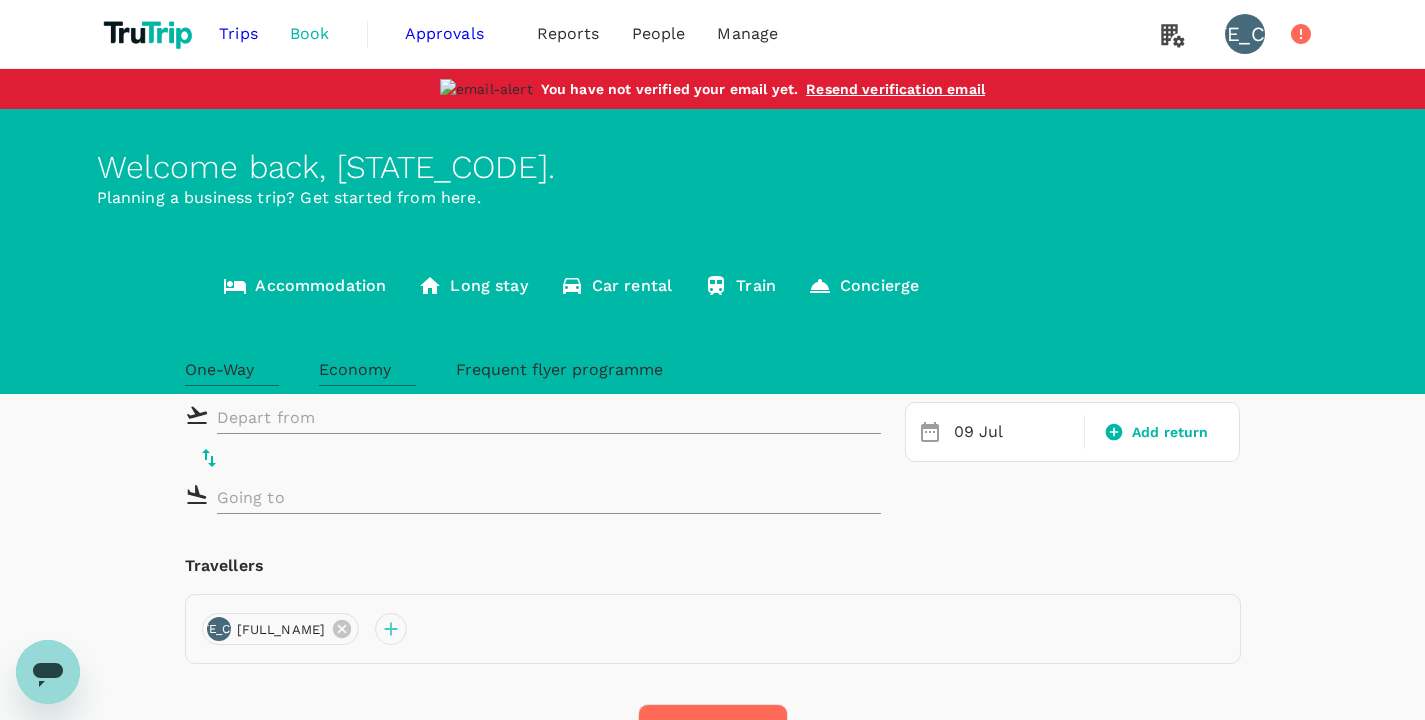 click at bounding box center [534, 417] 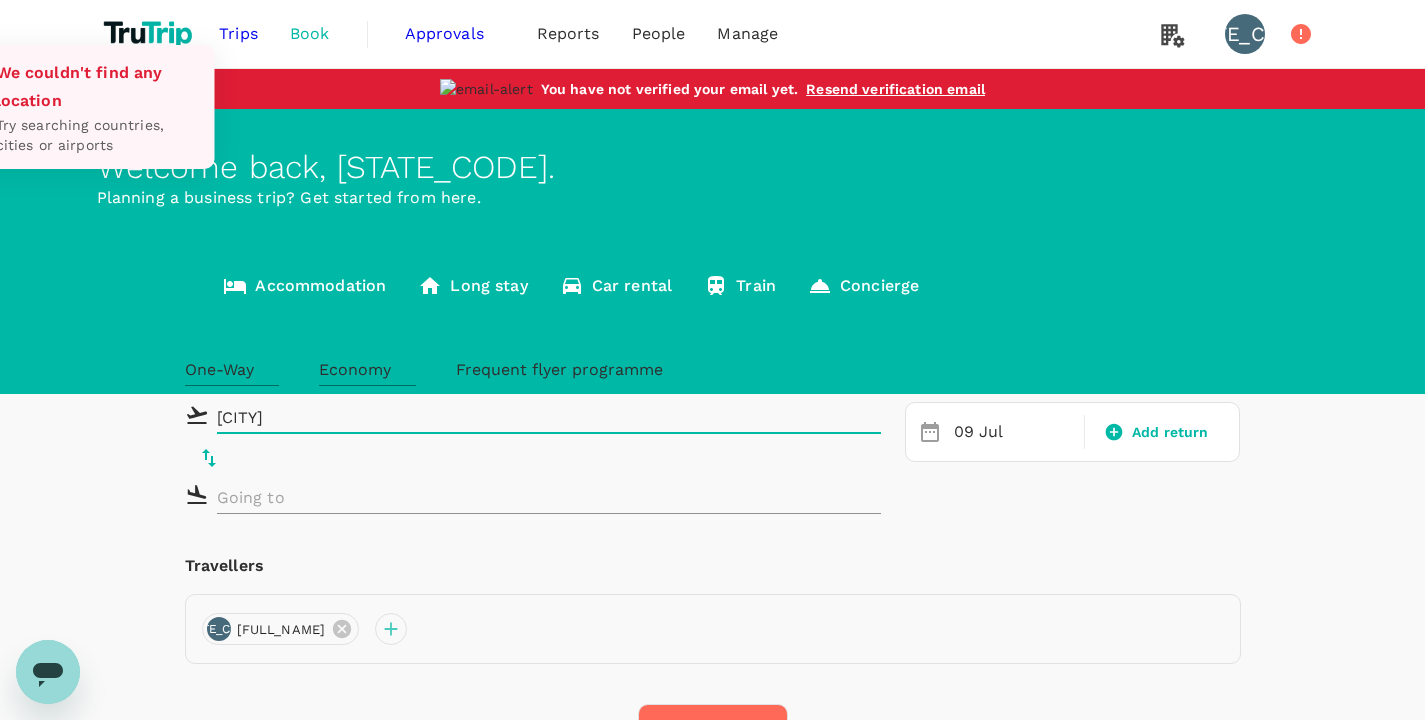 type on "[CITY]" 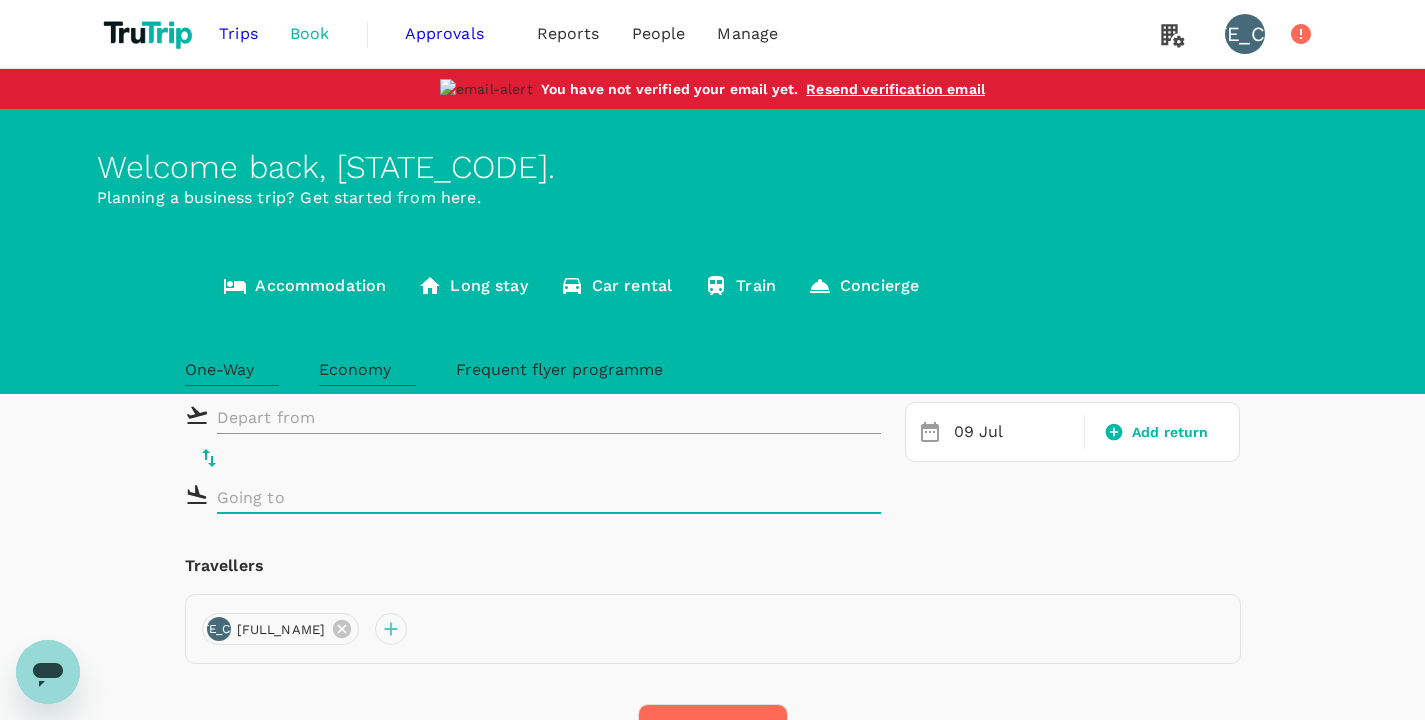 click at bounding box center [534, 497] 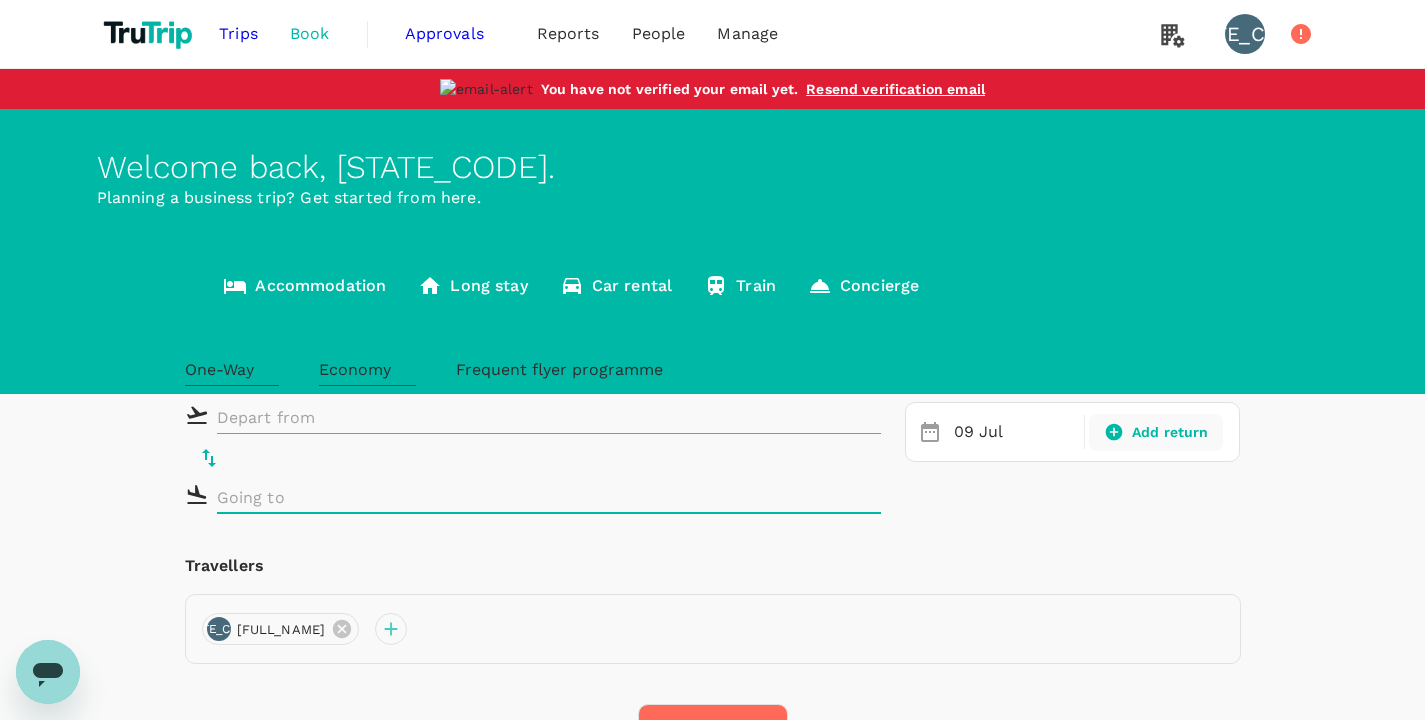 click on "Add return" at bounding box center (1013, 432) 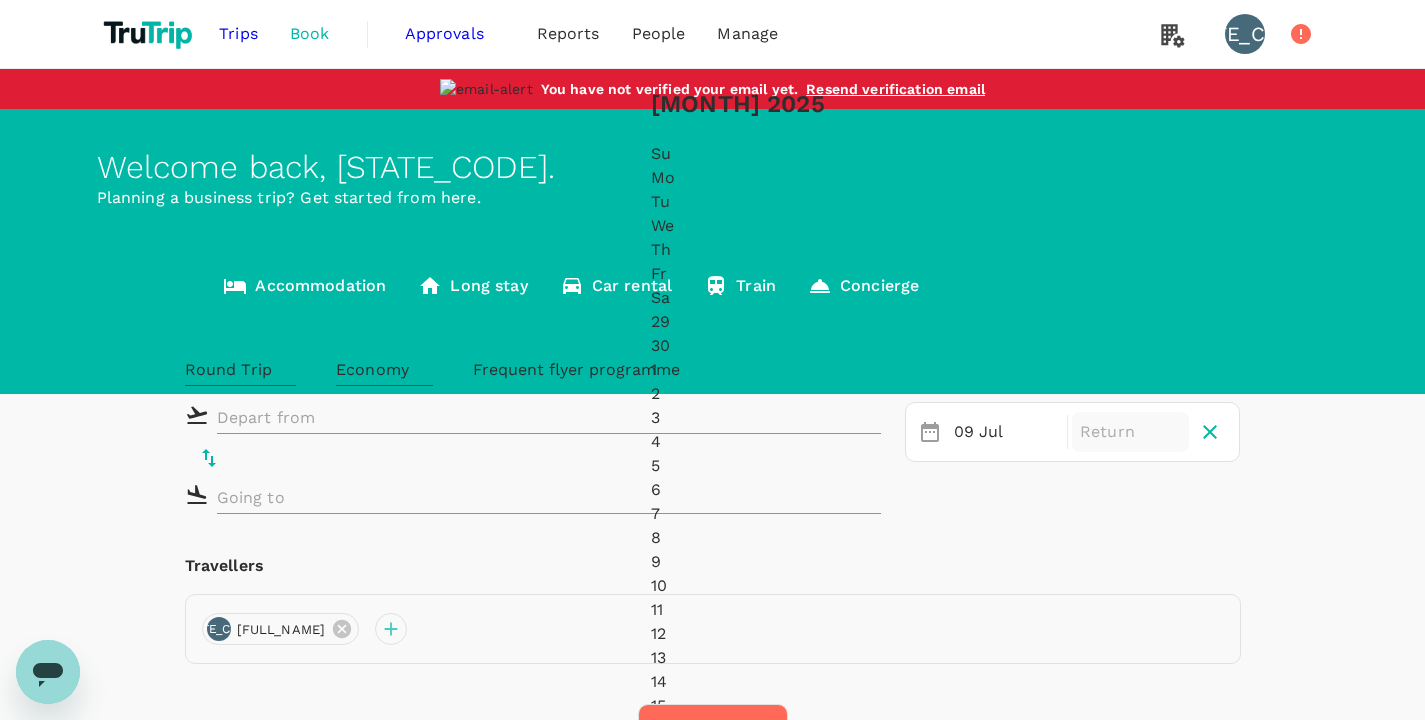 click on "18" at bounding box center (738, 778) 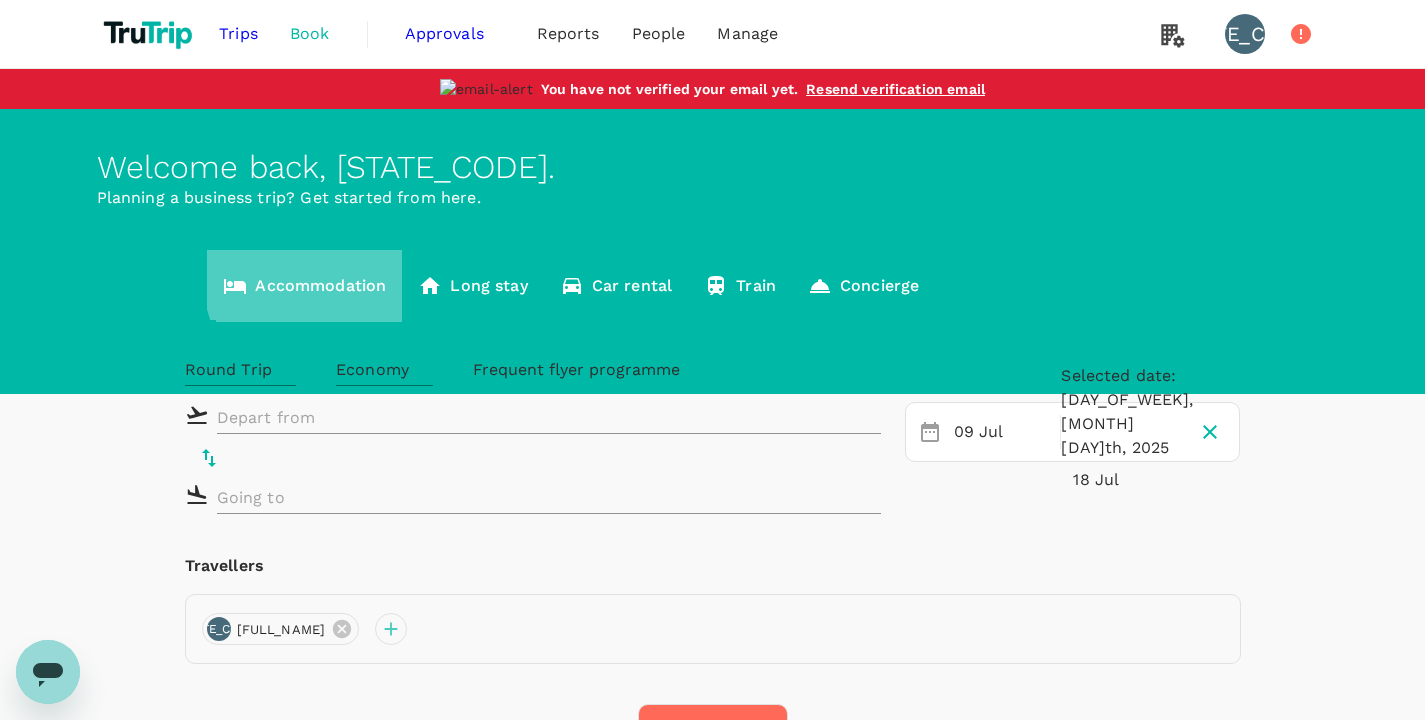 click on "Accommodation" at bounding box center (304, 286) 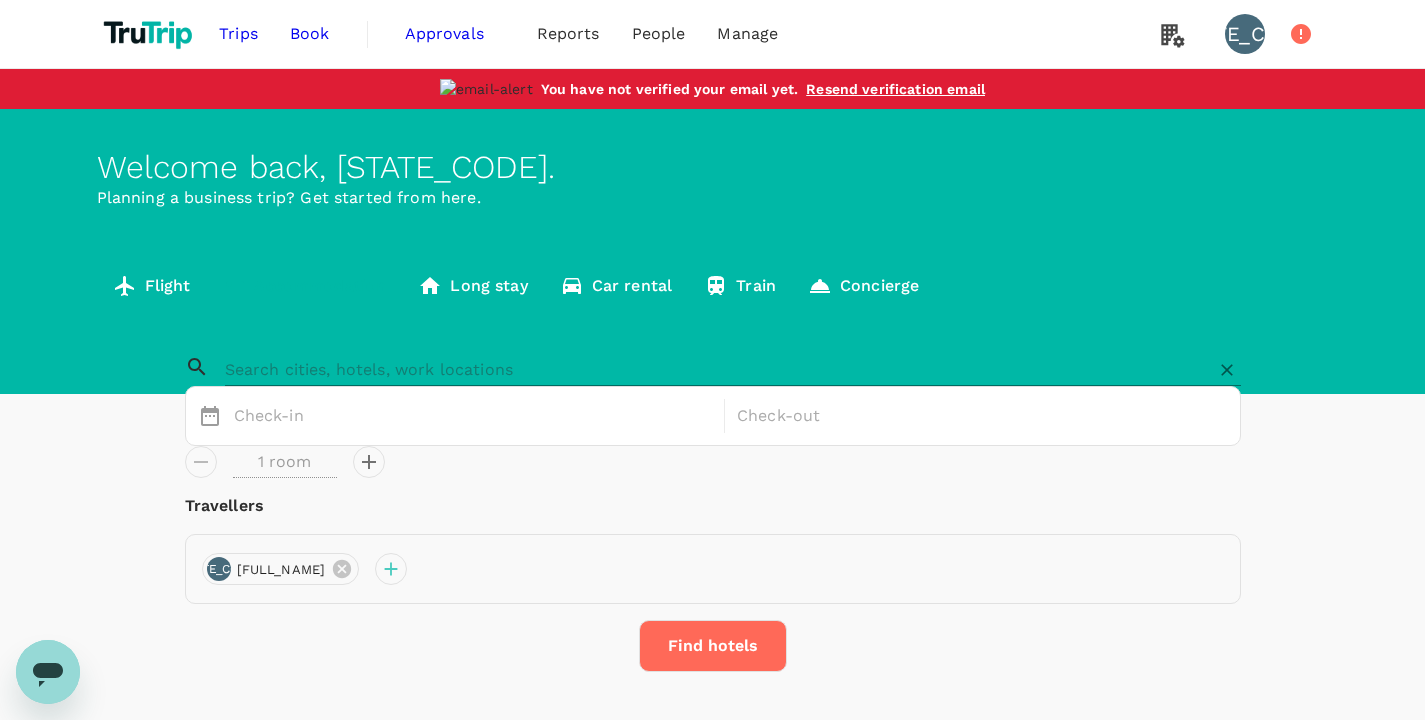 click at bounding box center [705, 369] 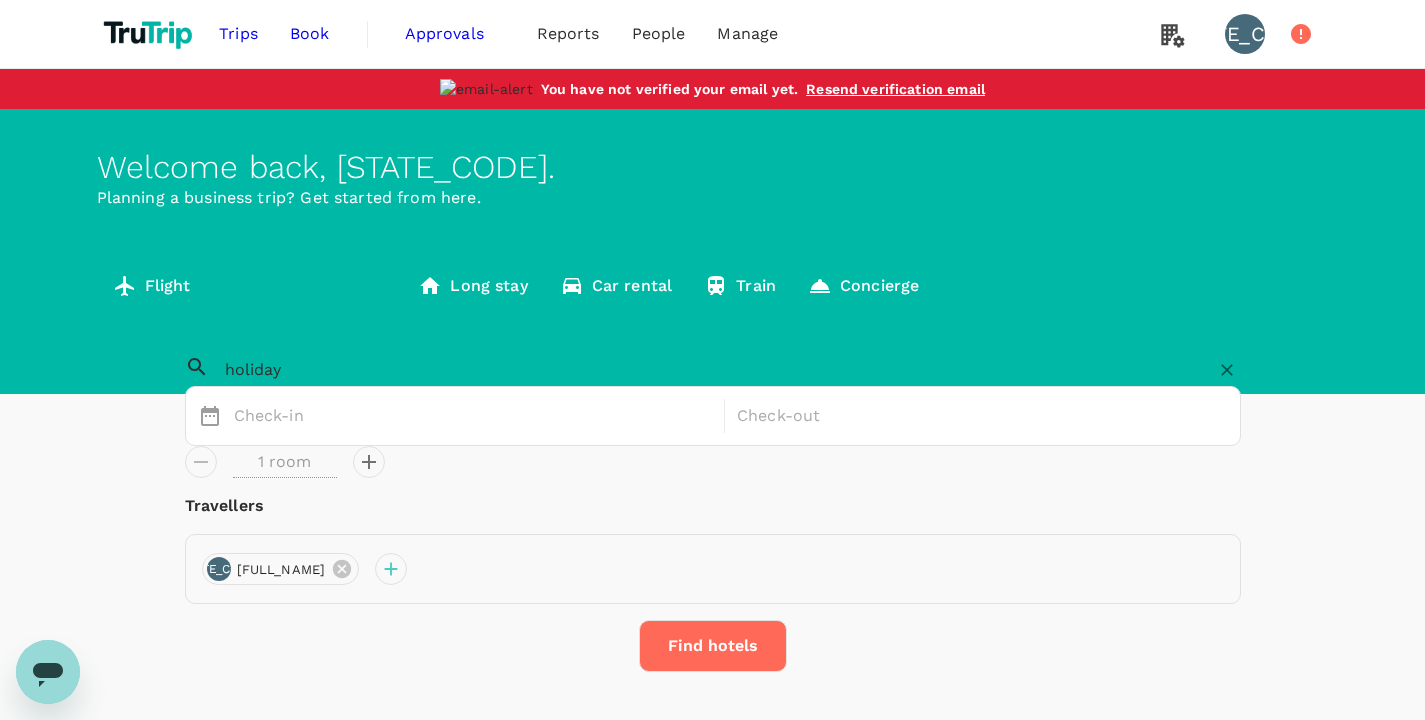 type on "holiday" 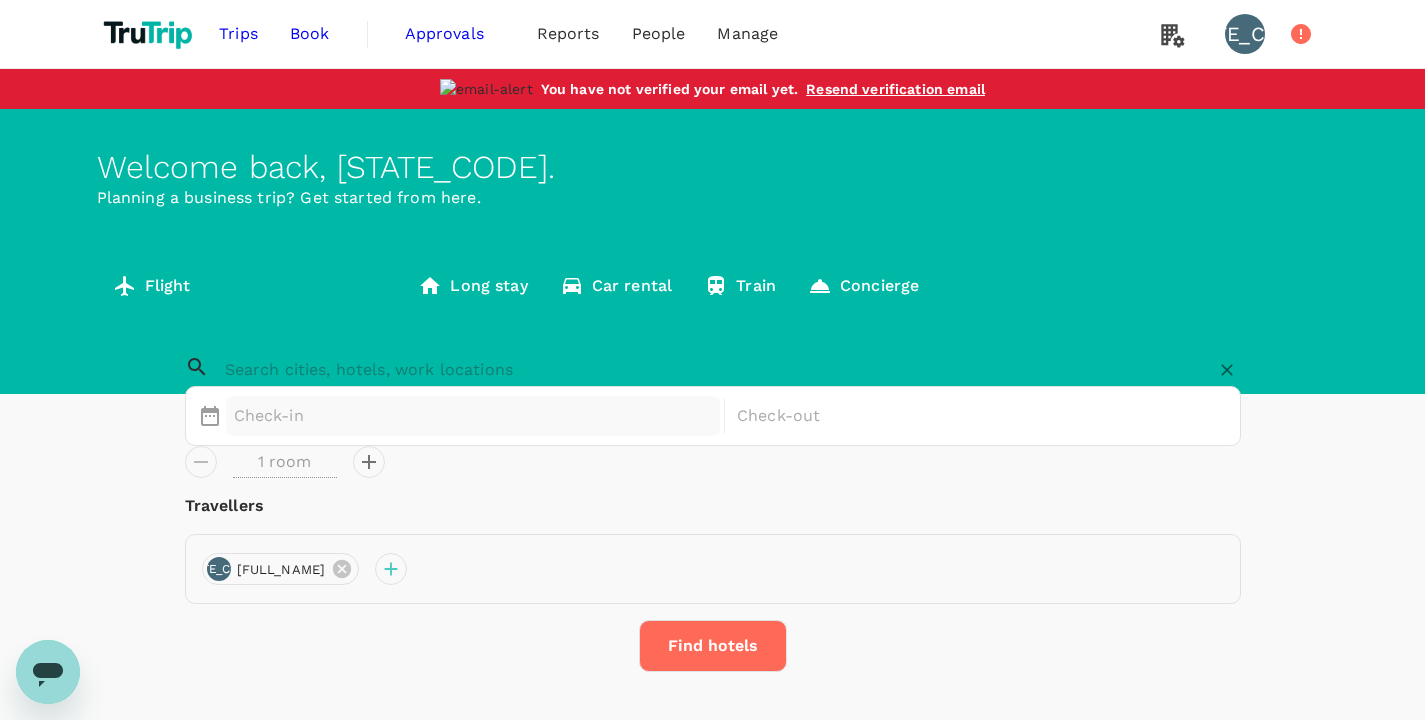 click on "Check-in" at bounding box center [473, 416] 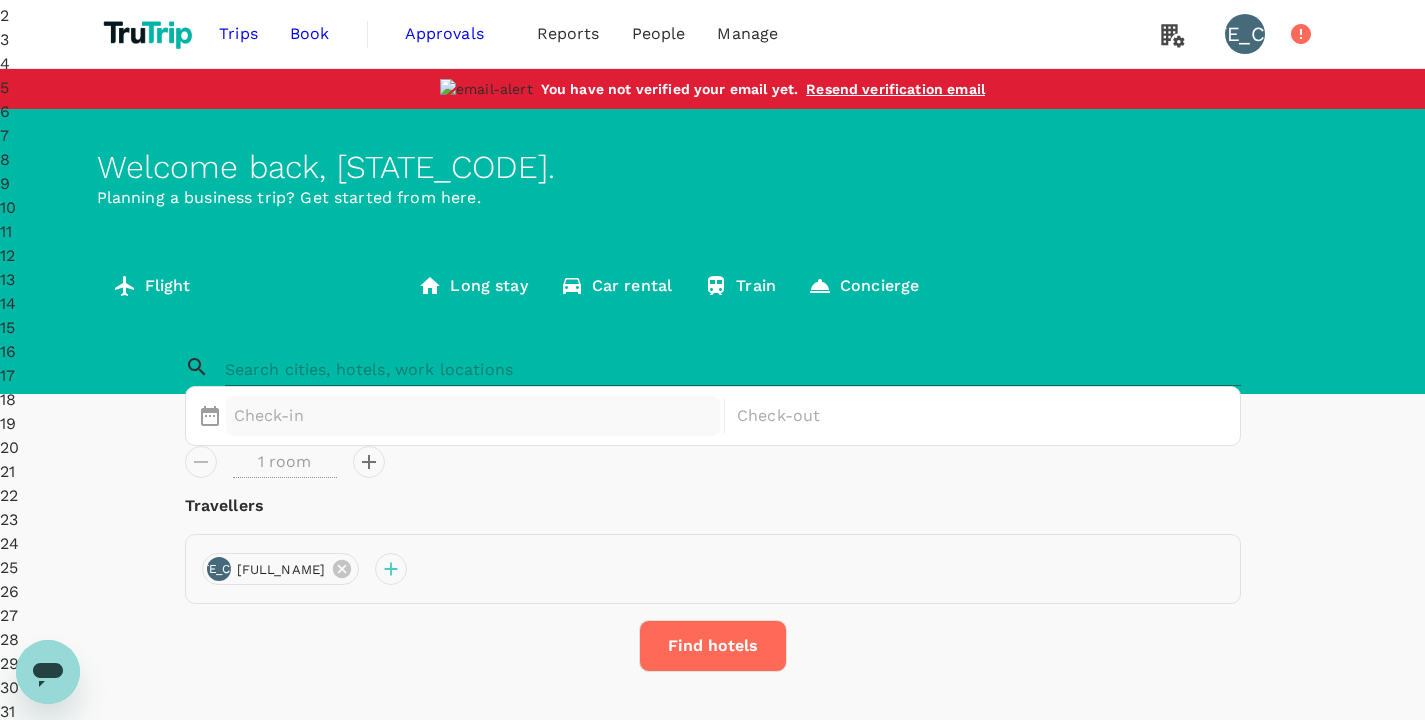click on "Flight" at bounding box center (152, 286) 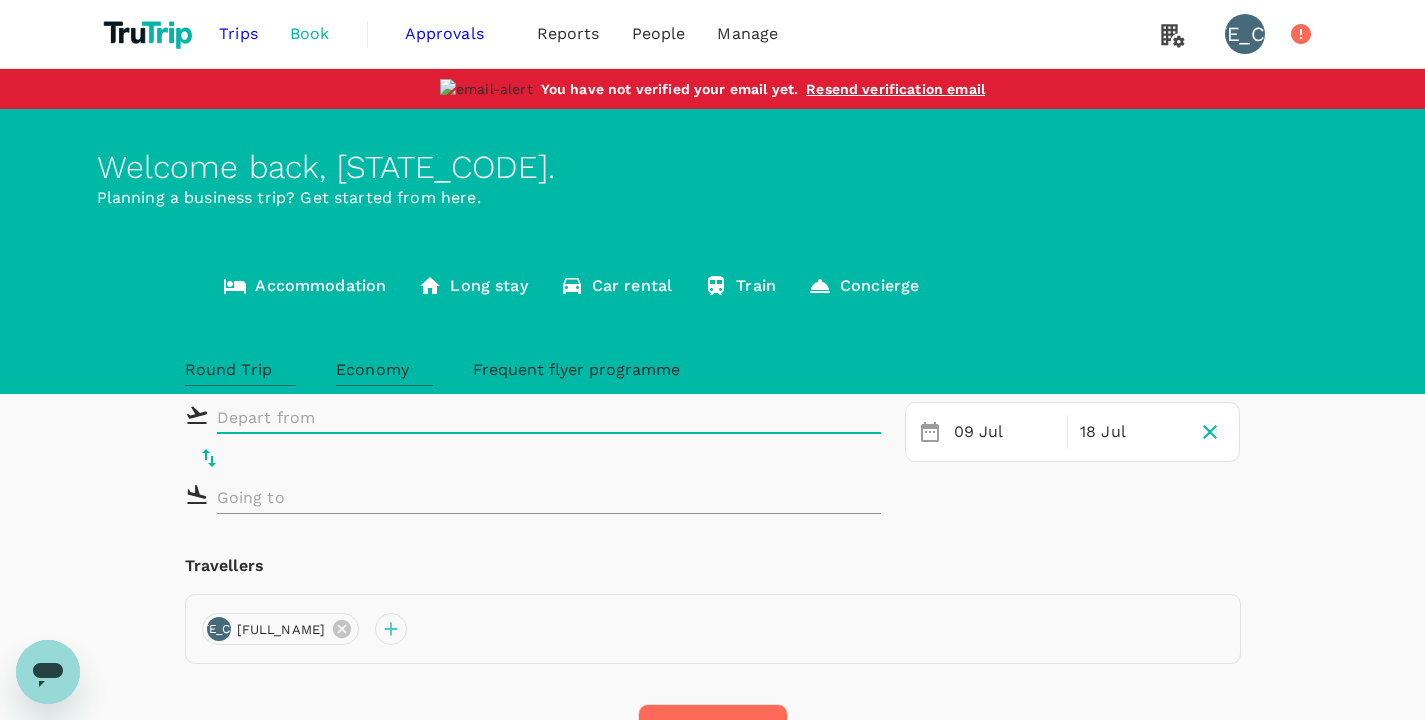 click at bounding box center (534, 417) 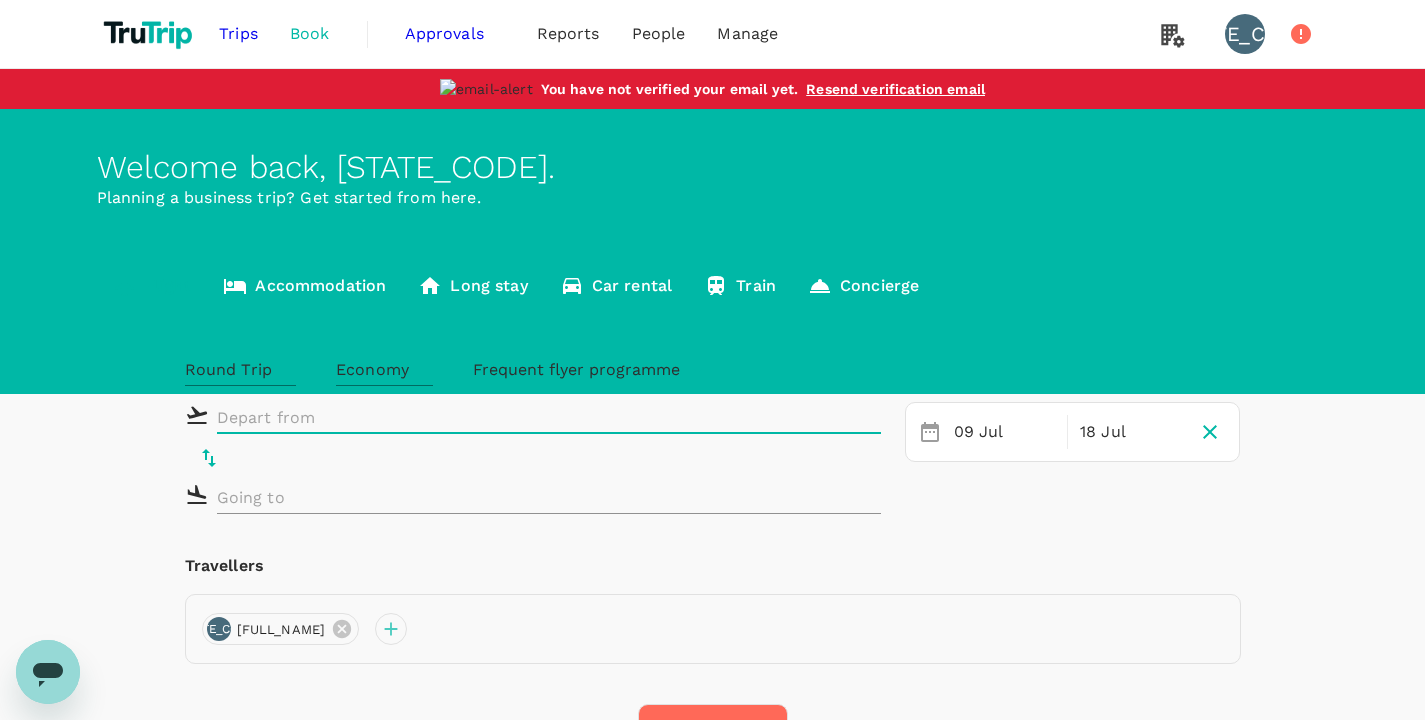 click at bounding box center [533, 414] 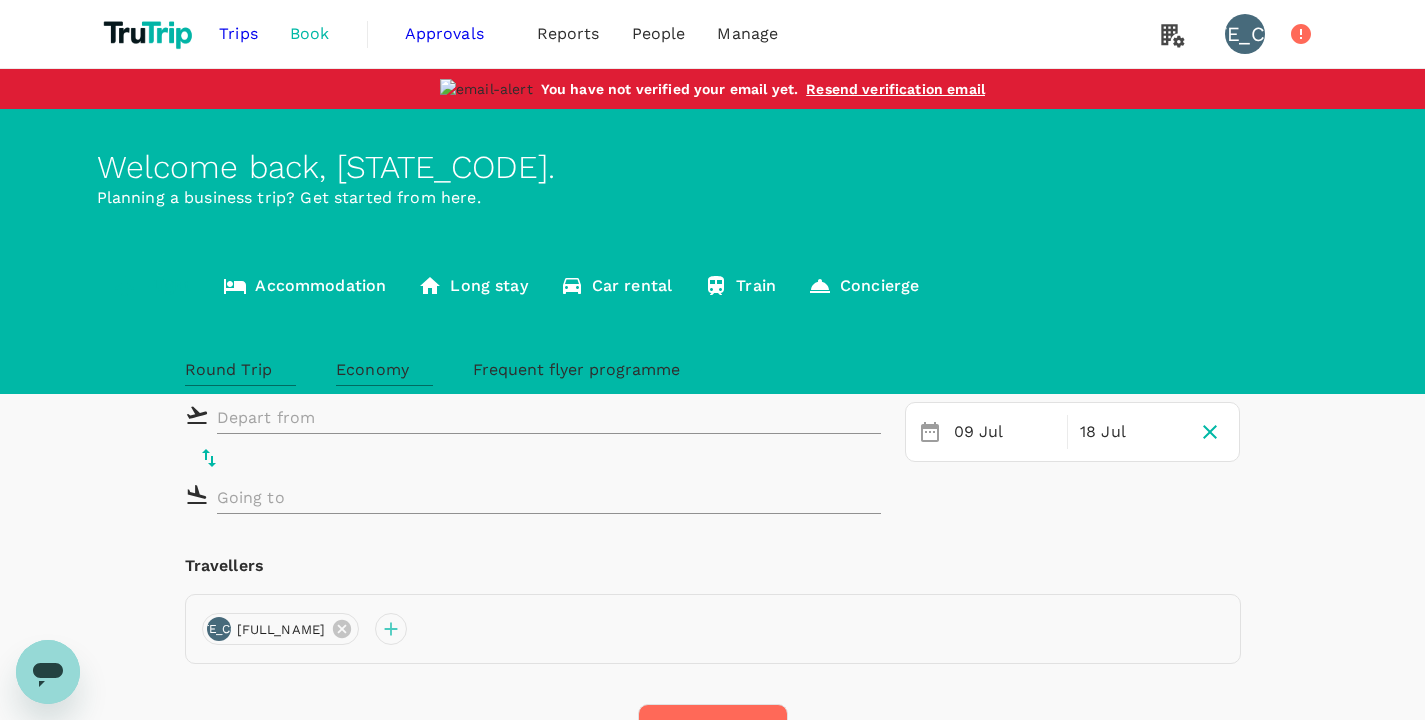 click at bounding box center [534, 497] 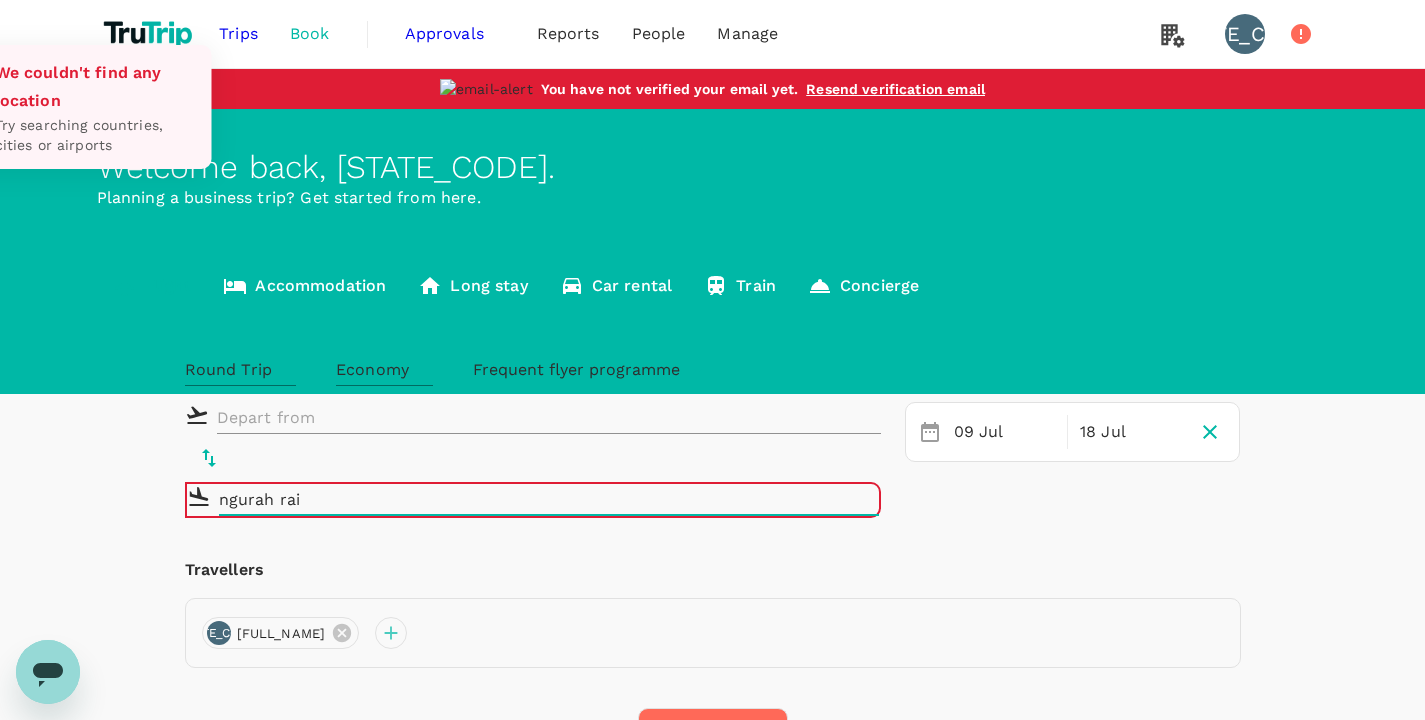 type on "ngurah rai" 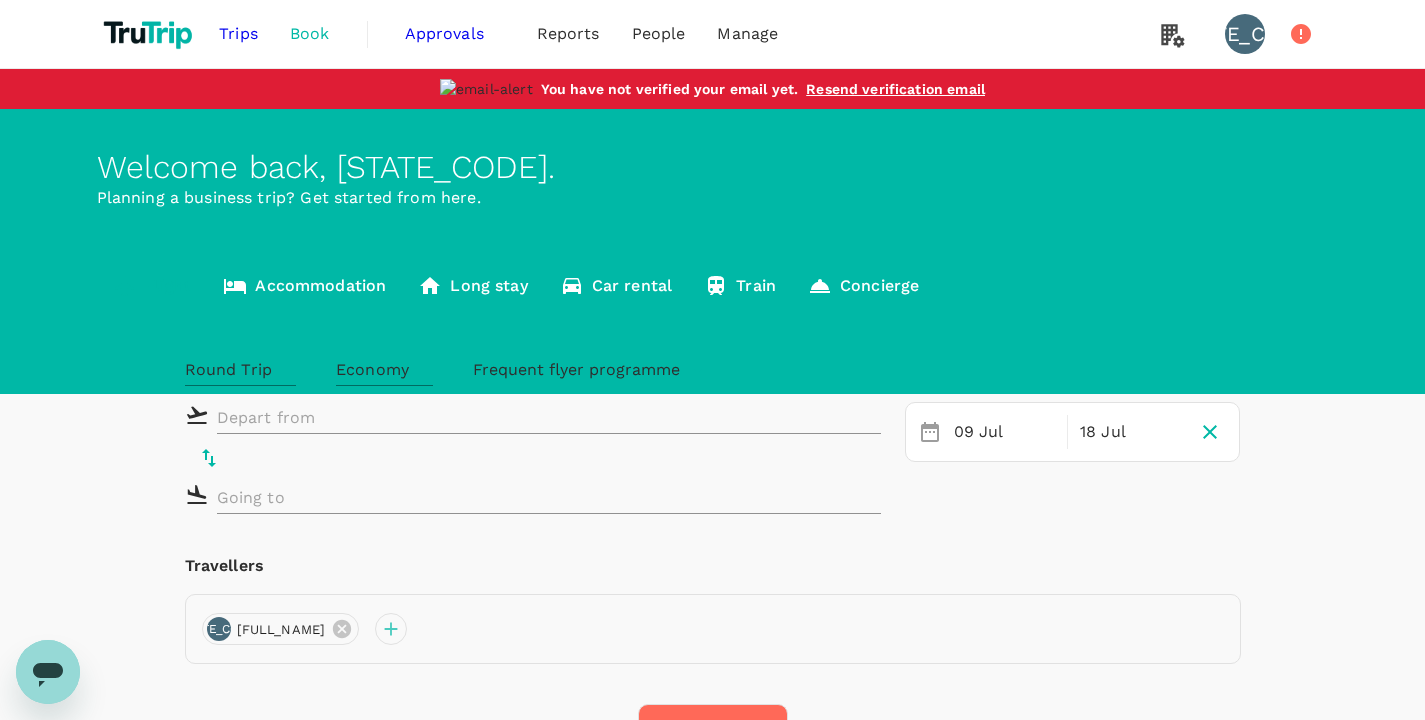 click on "Travellers   [STATE_CODE] [STATE_CODE] [FULL_NAME]" at bounding box center (713, 609) 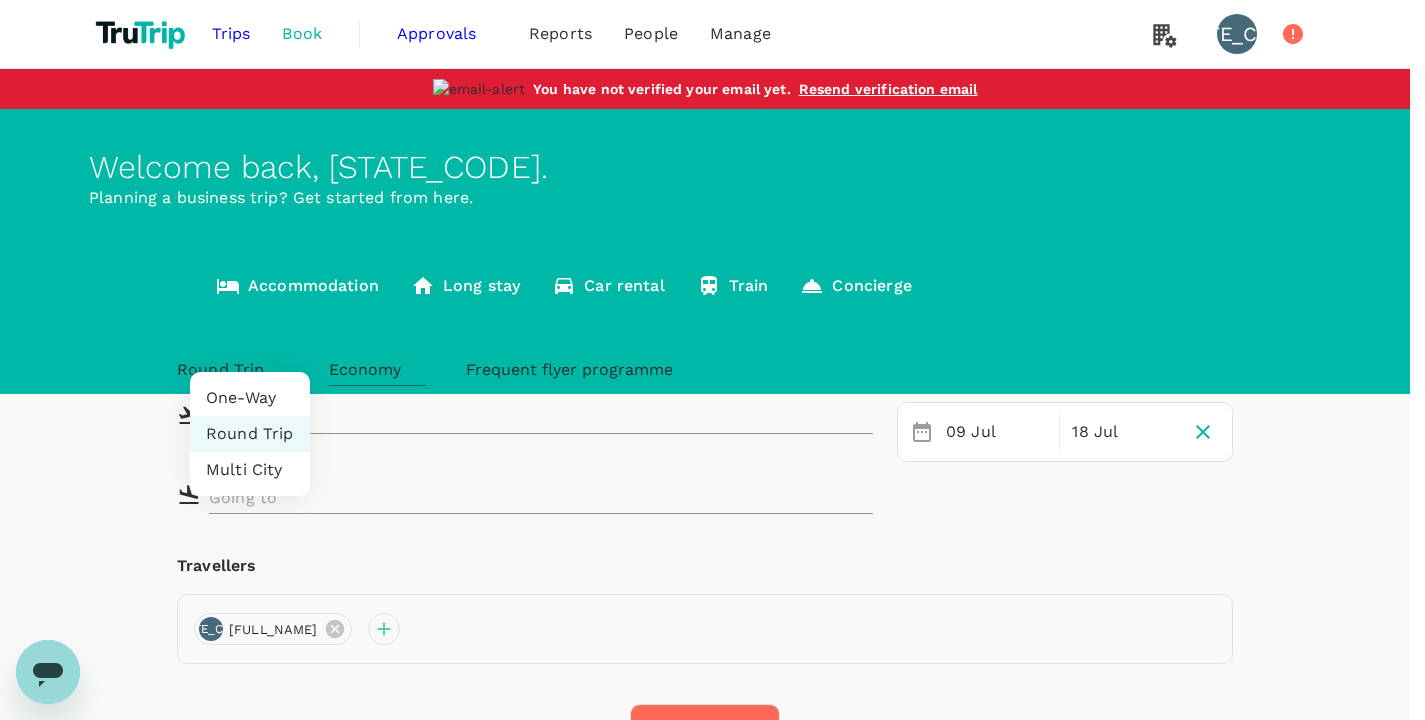 click on "Trips Book Approvals 0 Reports People Manage [STATE_CODE] You have not verified your email yet . Resend verification email Welcome back , [STATE_CODE] . Planning a business trip? Get started from here. Flight Accommodation Long stay Car rental Train Concierge Round Trip roundtrip Economy economy Frequent flyer programme 09 Jul 18 Jul Travellers   [STATE_CODE] [STATE_CODE] [FULL_NAME] Find flights Version 3.46.0 Privacy Policy Terms of Use Help Centre Frequent flyer programme Add new One-Way Round Trip Multi City" at bounding box center (712, 477) 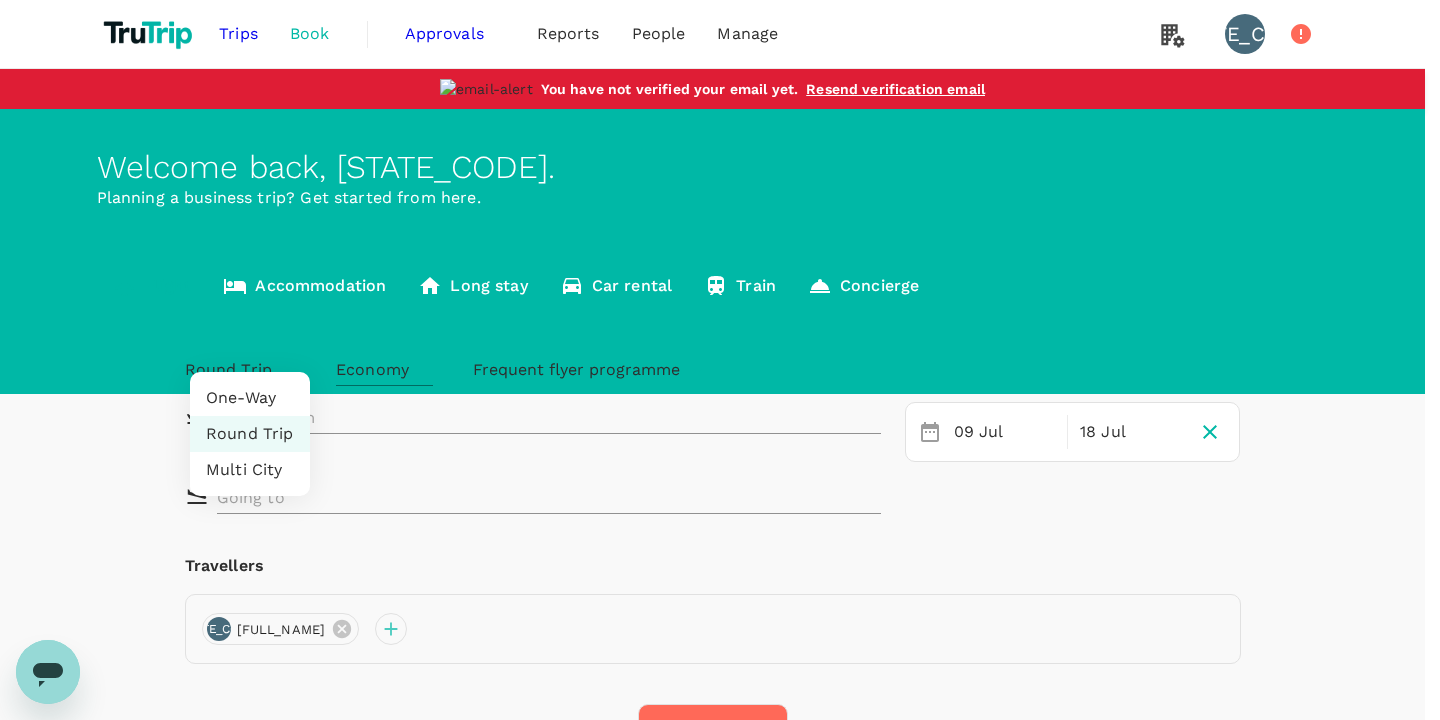 click on "One-Way" at bounding box center (250, 398) 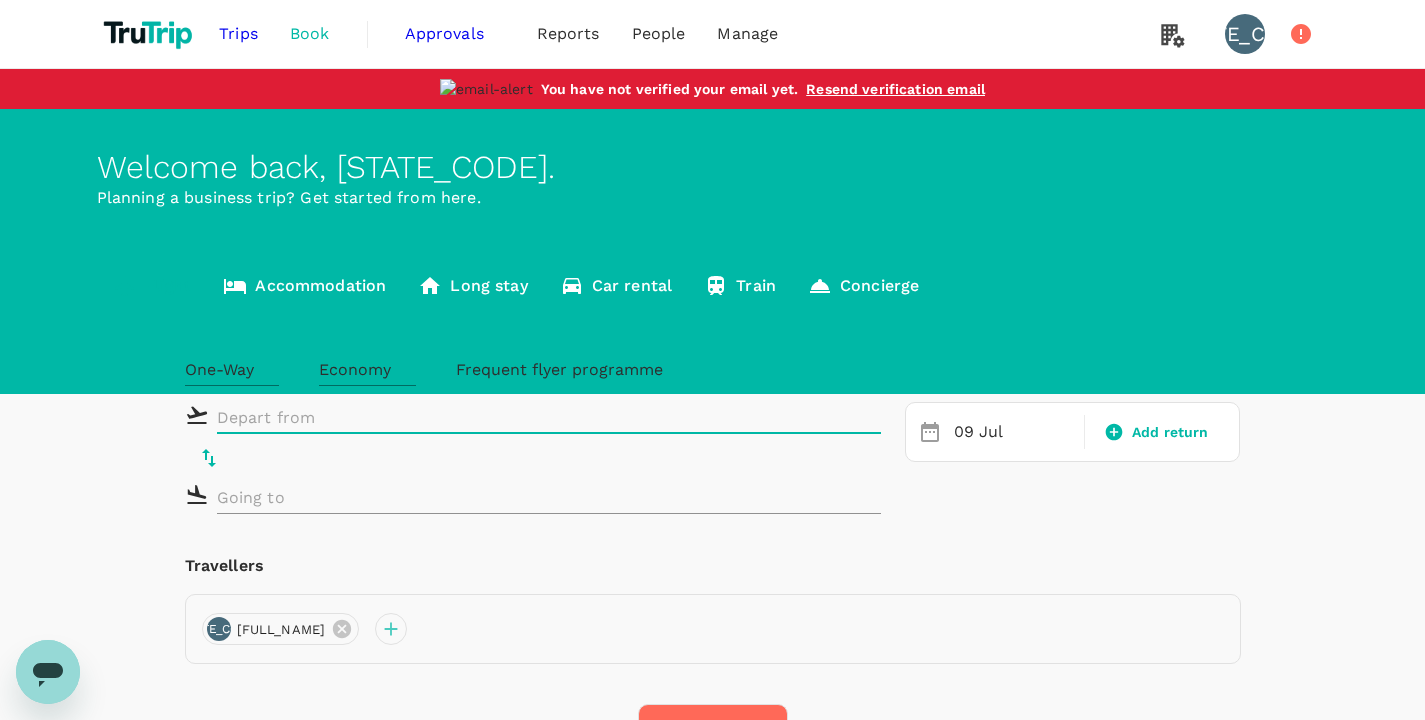 click at bounding box center (534, 417) 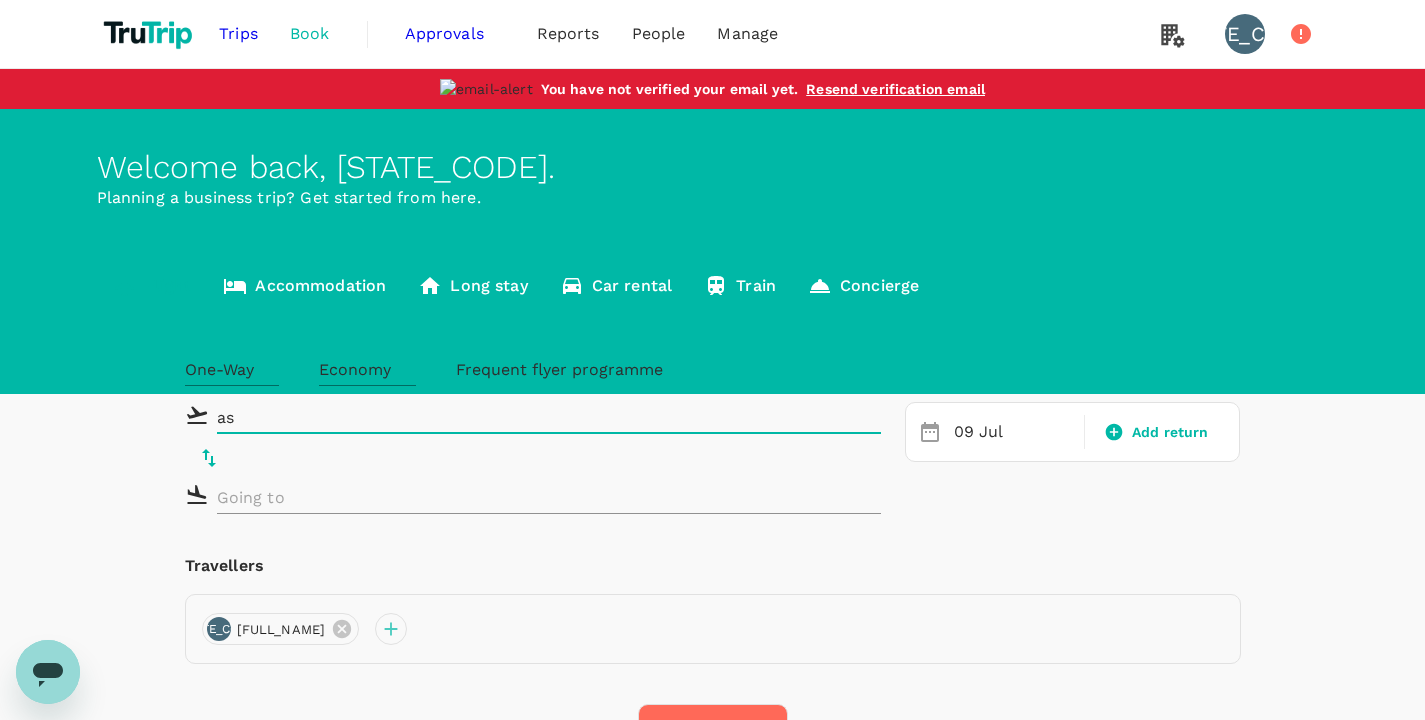 click on "as" at bounding box center [534, 417] 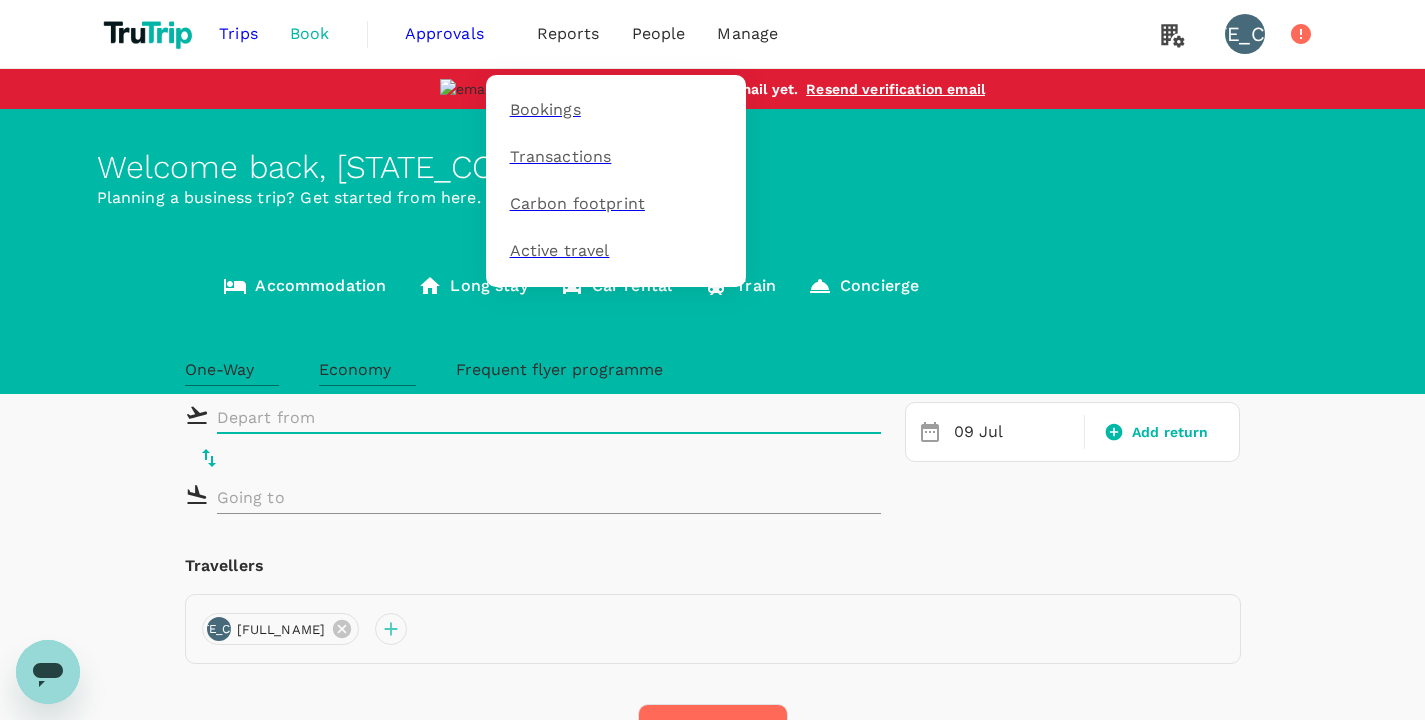 click on "Reports" at bounding box center [568, 34] 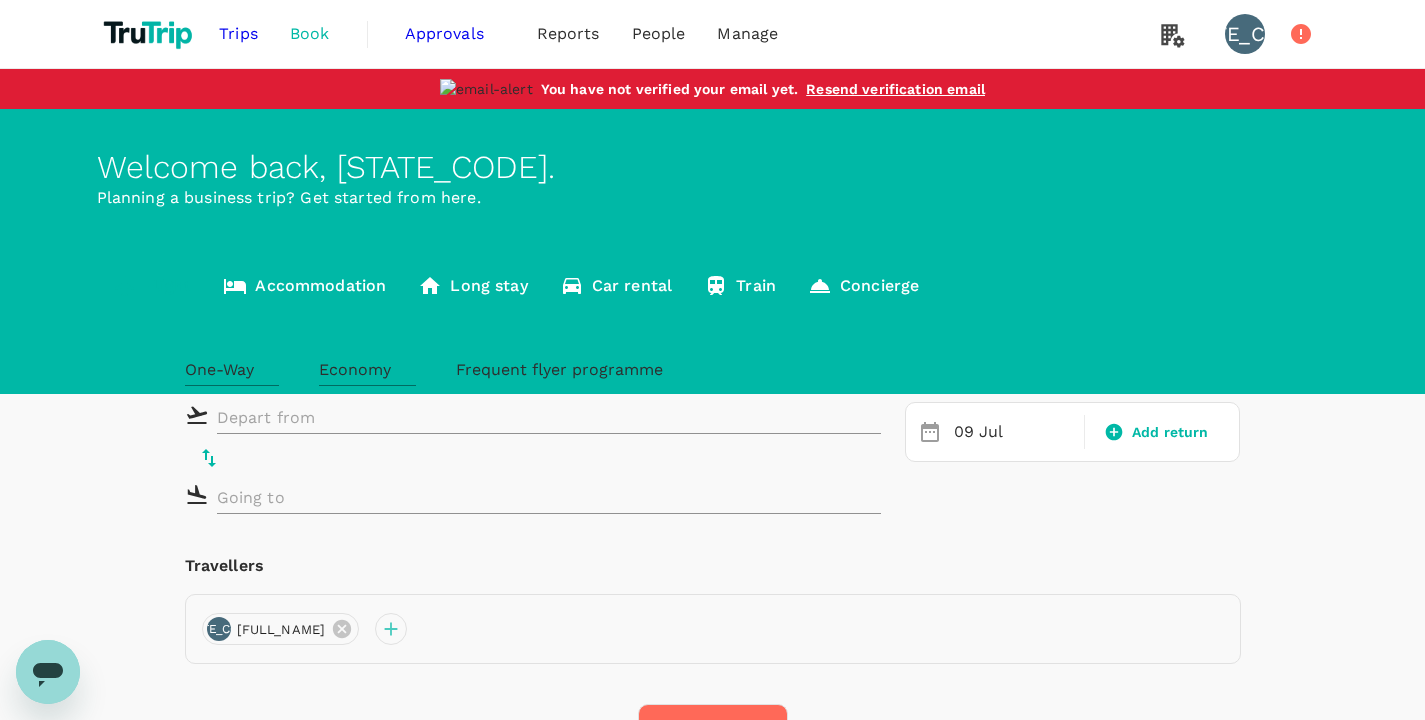 click on "Trips" at bounding box center (238, 34) 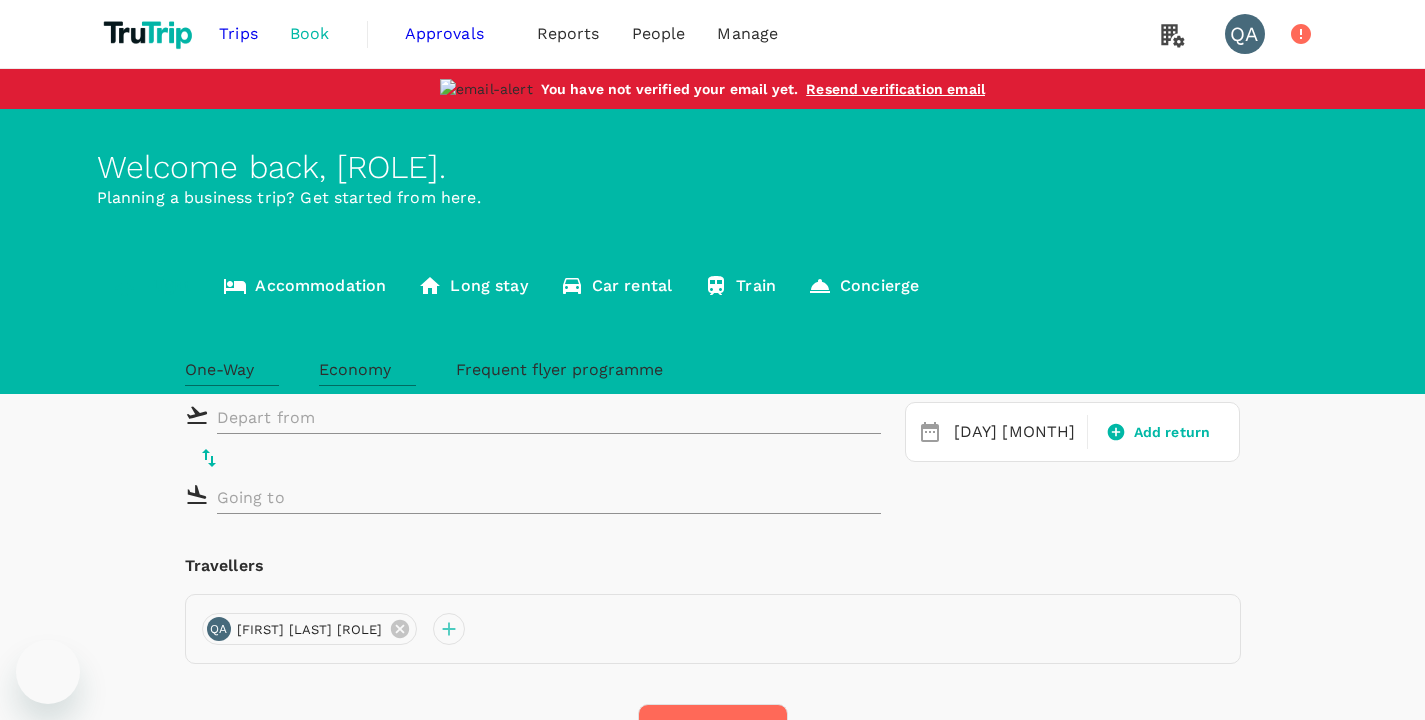 scroll, scrollTop: 0, scrollLeft: 0, axis: both 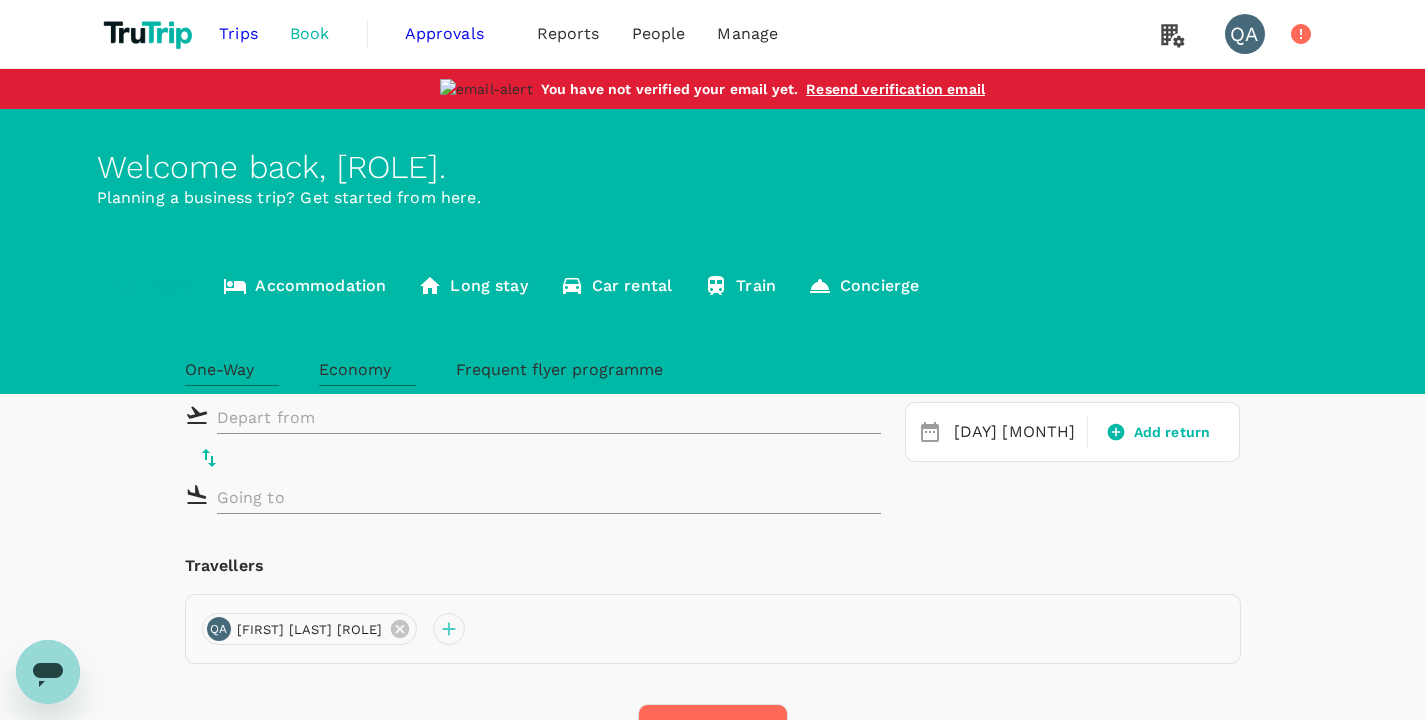 click at bounding box center [150, 34] 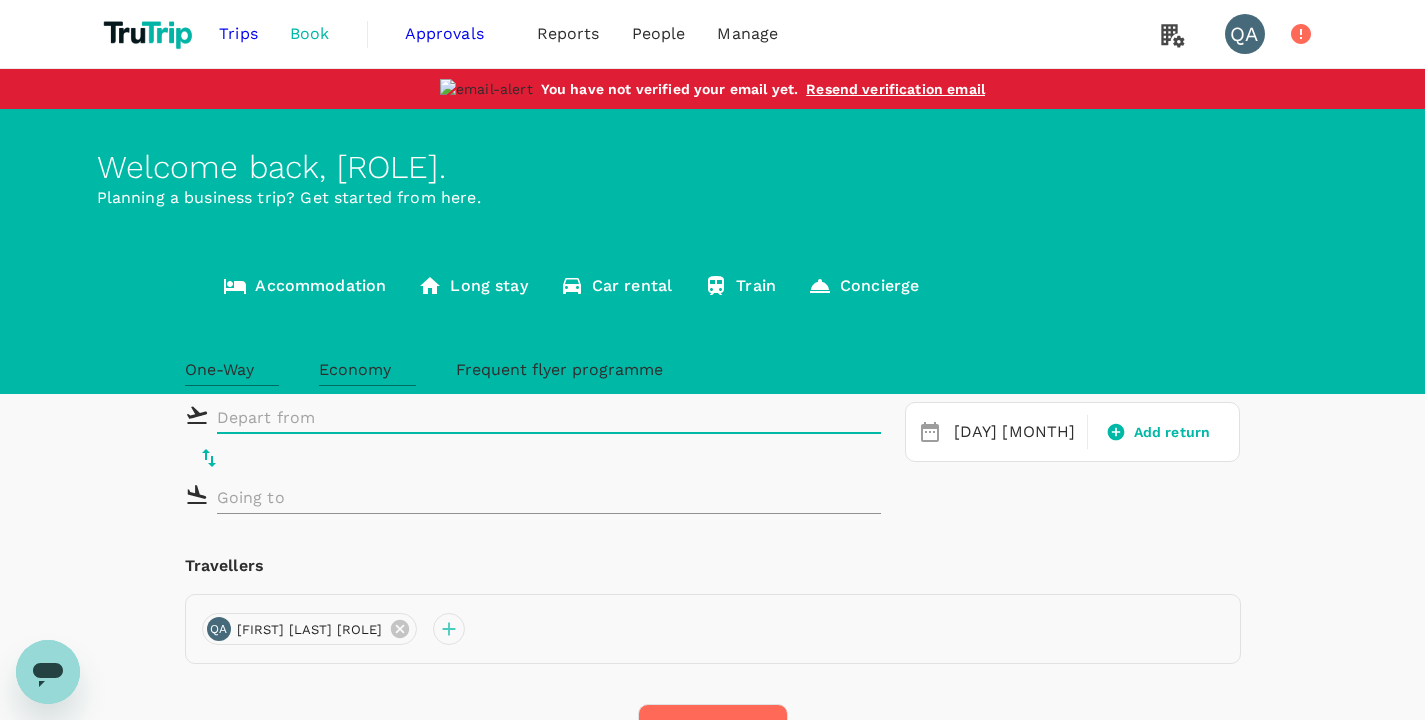 click at bounding box center [534, 417] 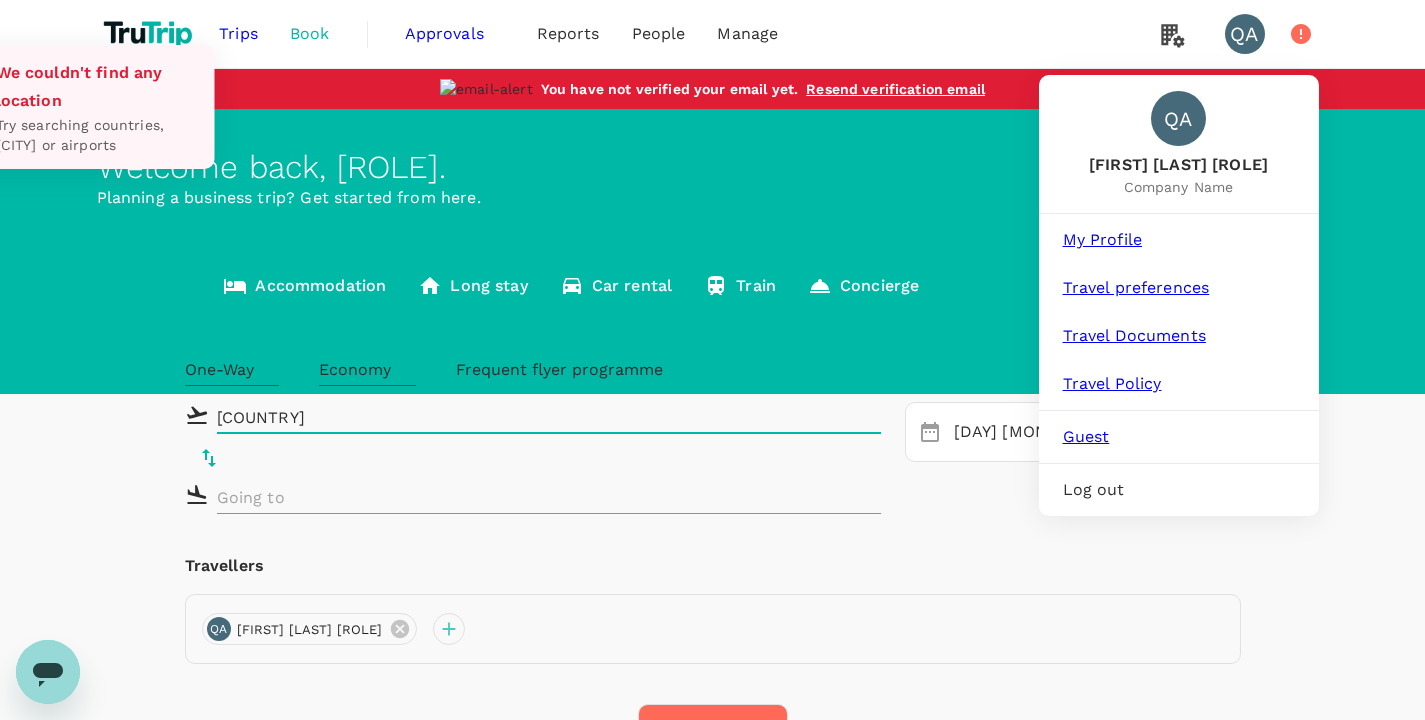type on "bali" 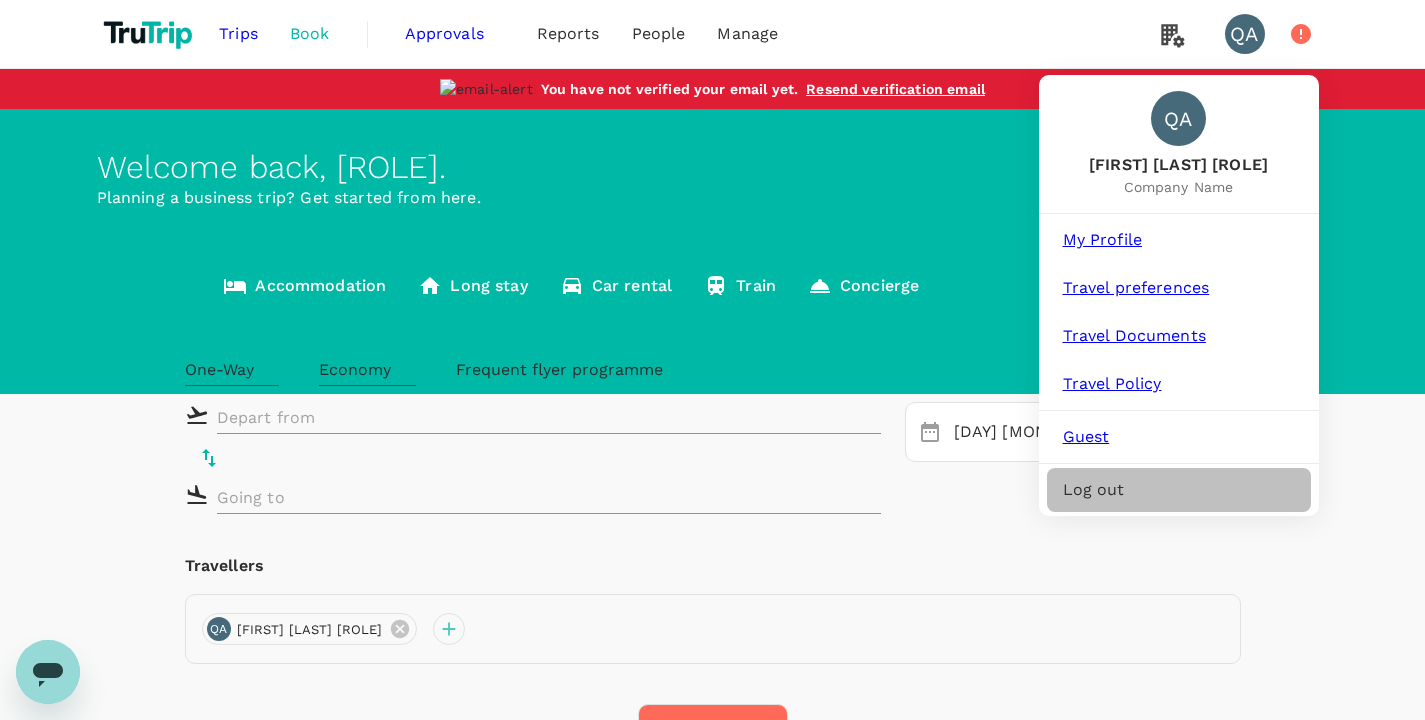 click on "Log out" at bounding box center [1179, 490] 